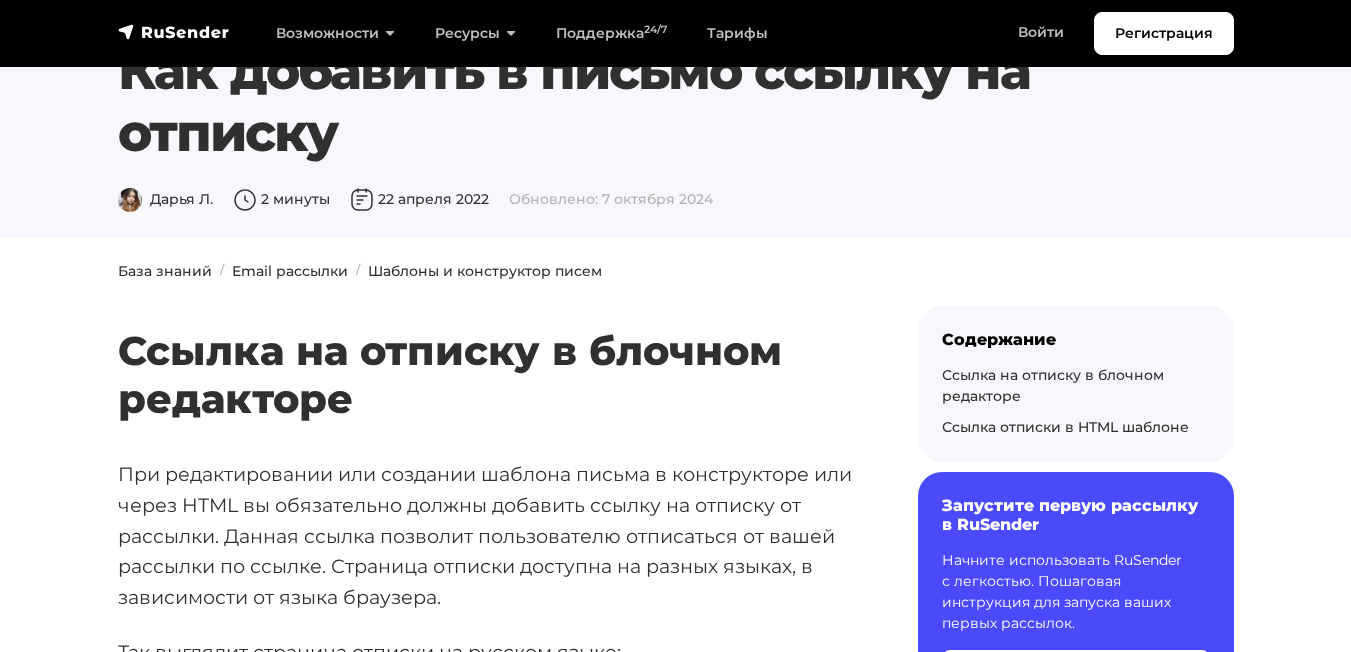 scroll, scrollTop: 0, scrollLeft: 0, axis: both 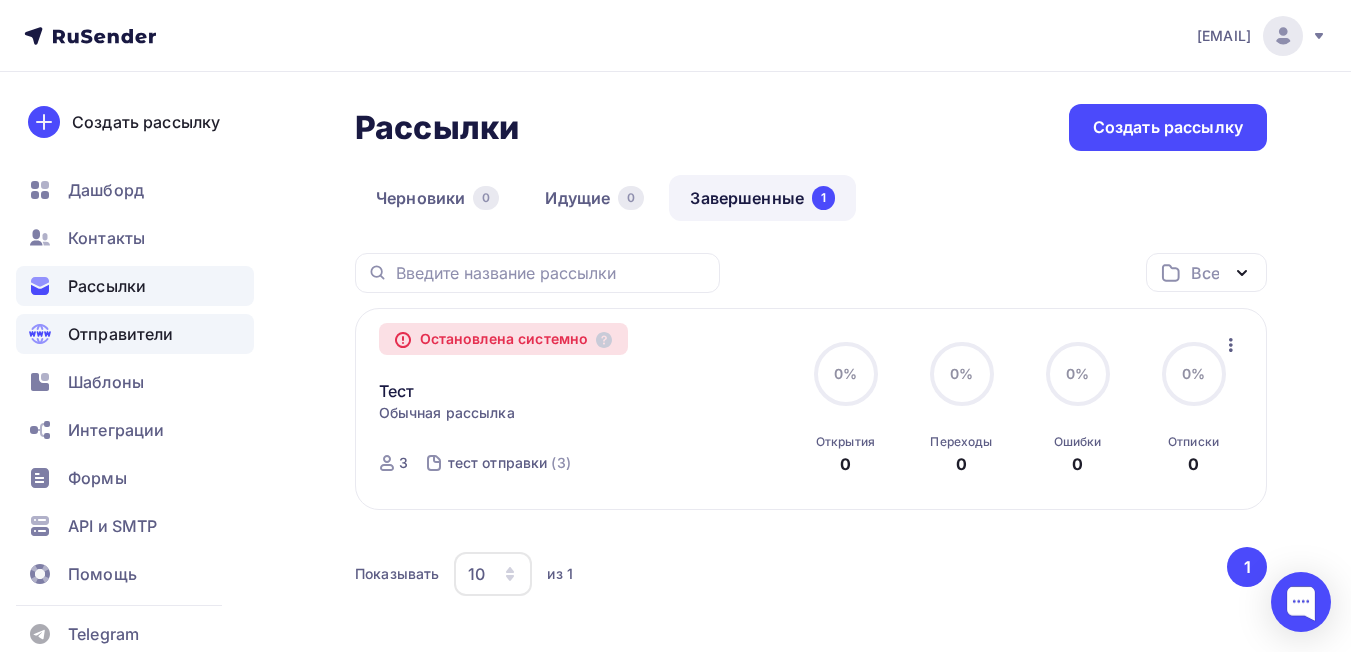 click on "Отправители" at bounding box center (121, 334) 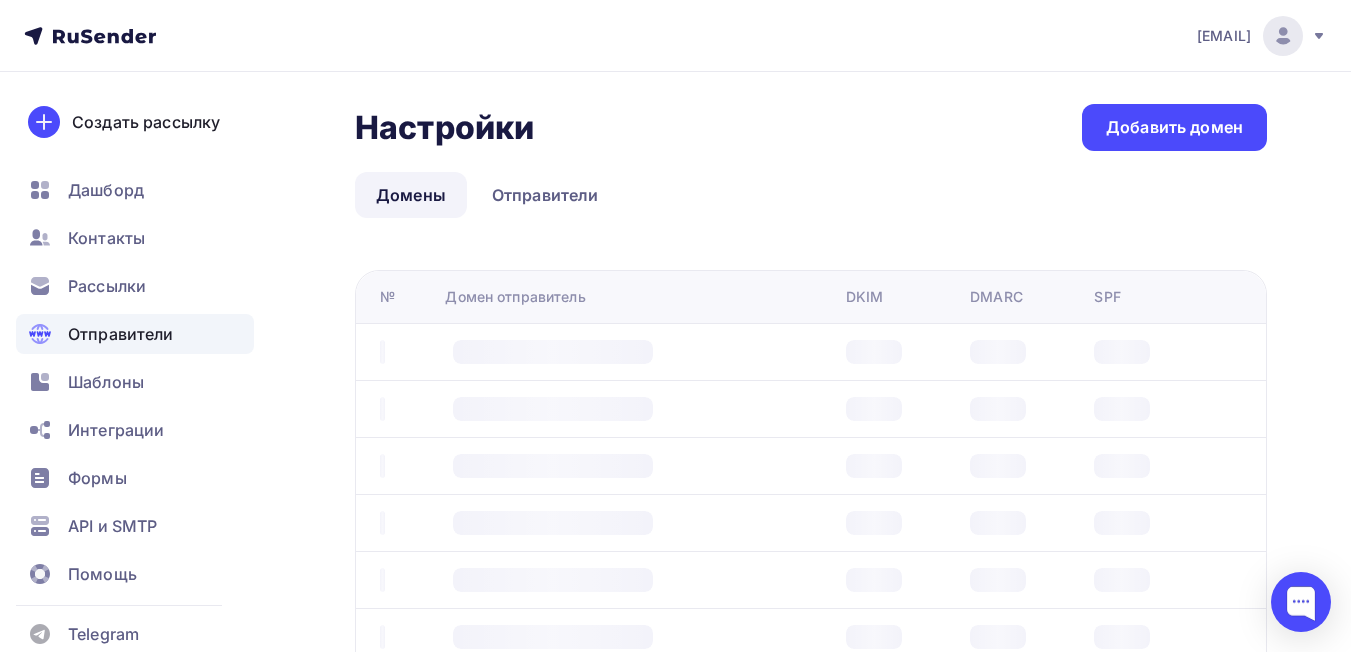 click on "Добавить домен" at bounding box center (1174, 127) 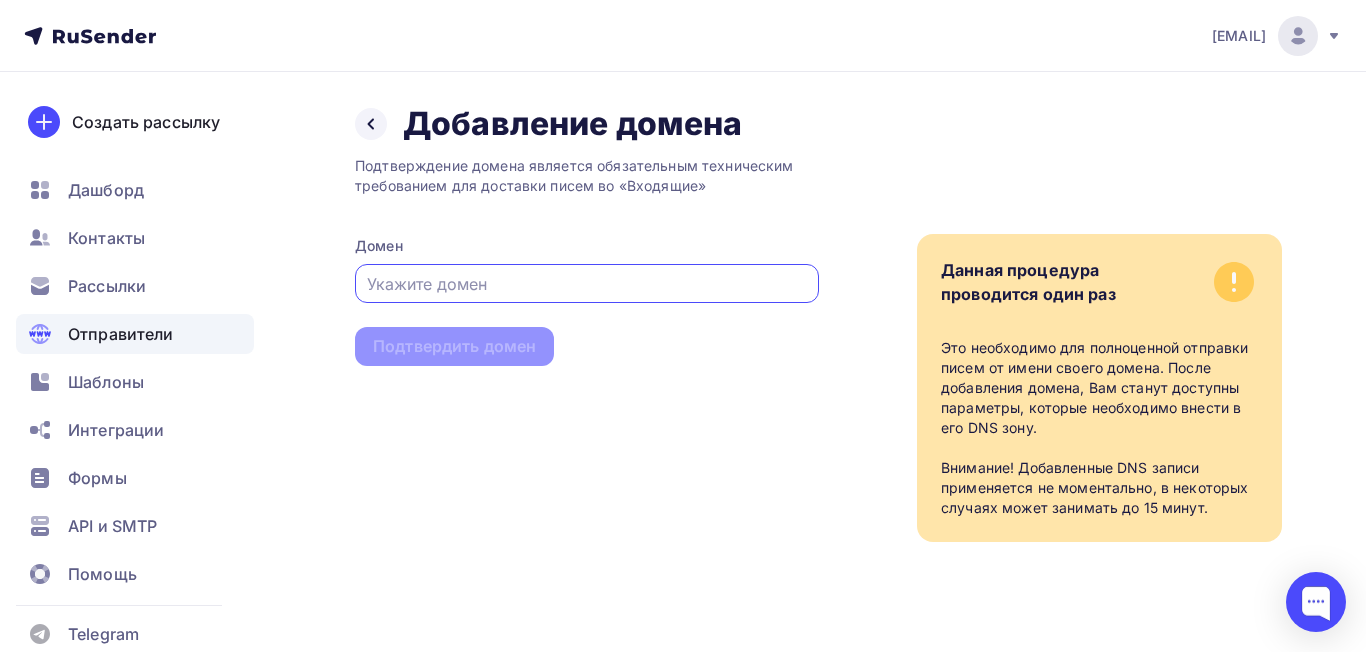 paste on "https://Hostco.ru" 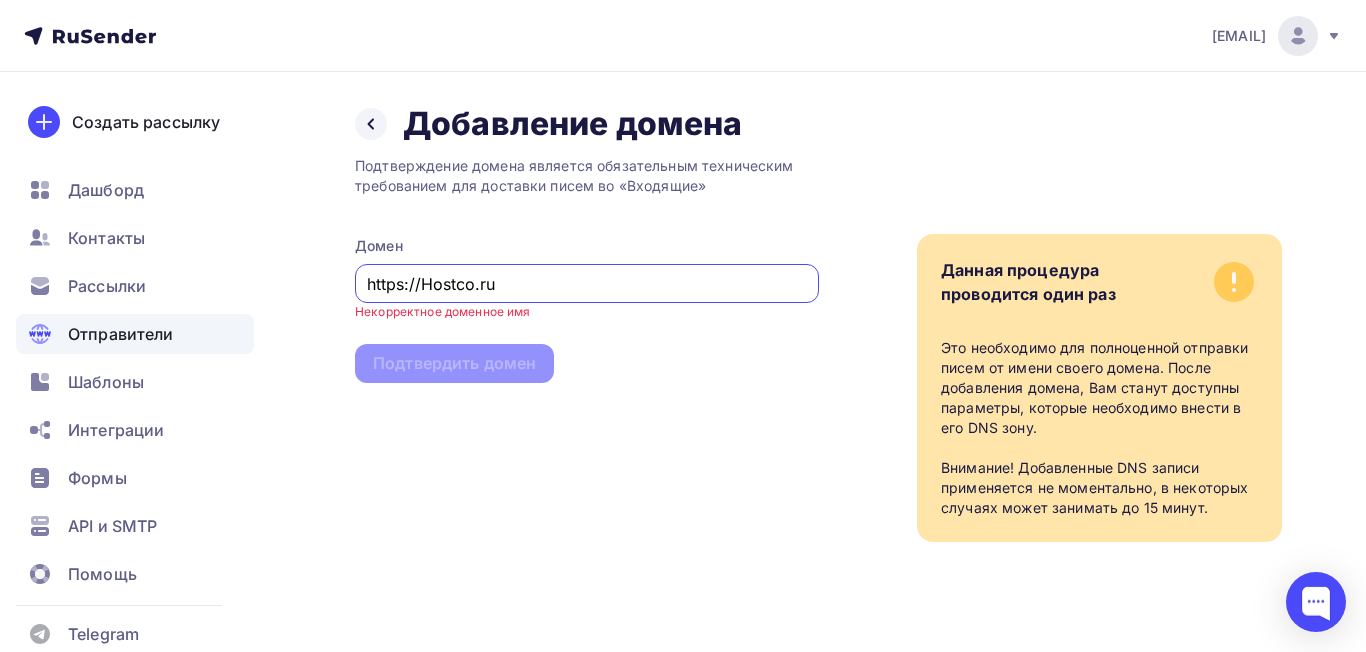 click on "https://Hostco.ru" at bounding box center (587, 284) 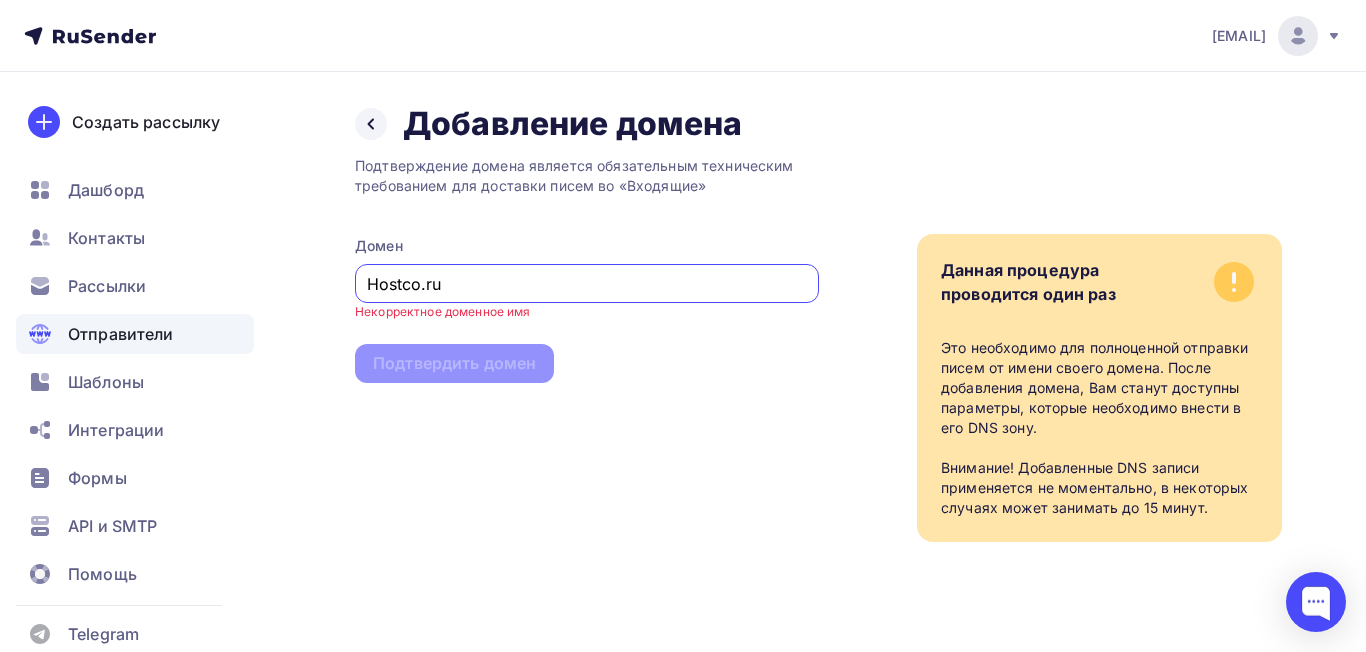 click on "Hostco.ru" at bounding box center [587, 284] 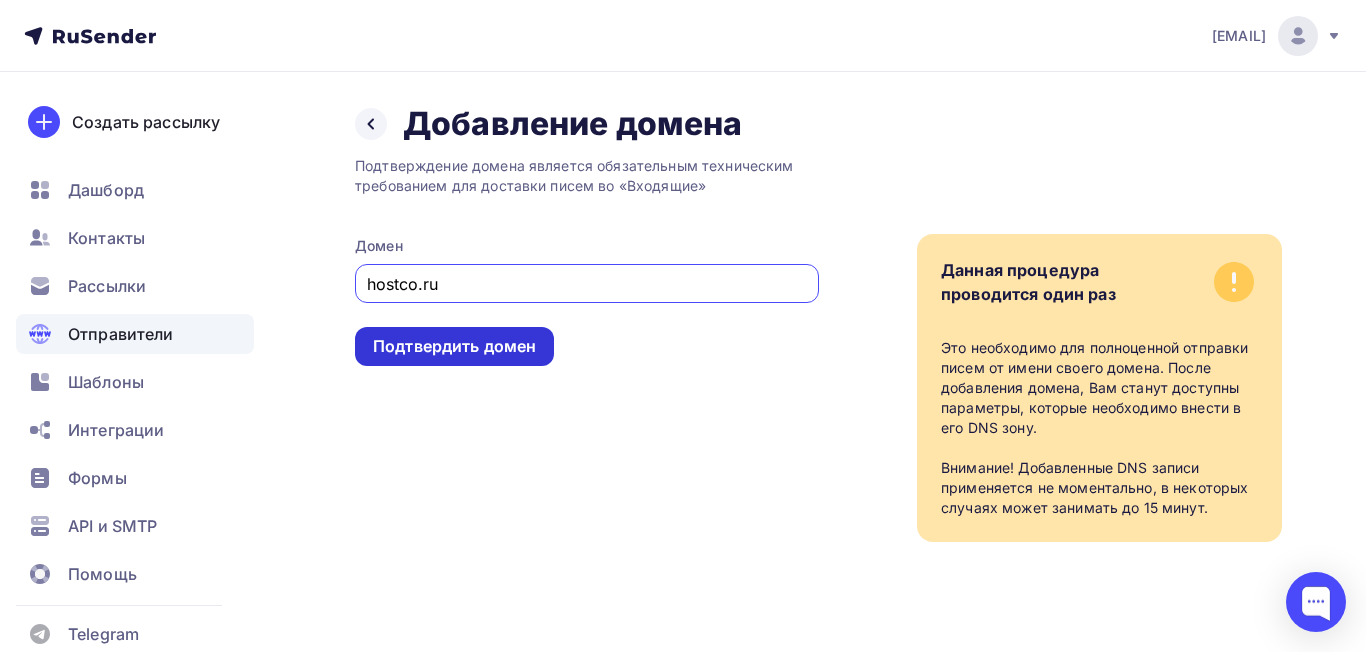 type on "hostco.ru" 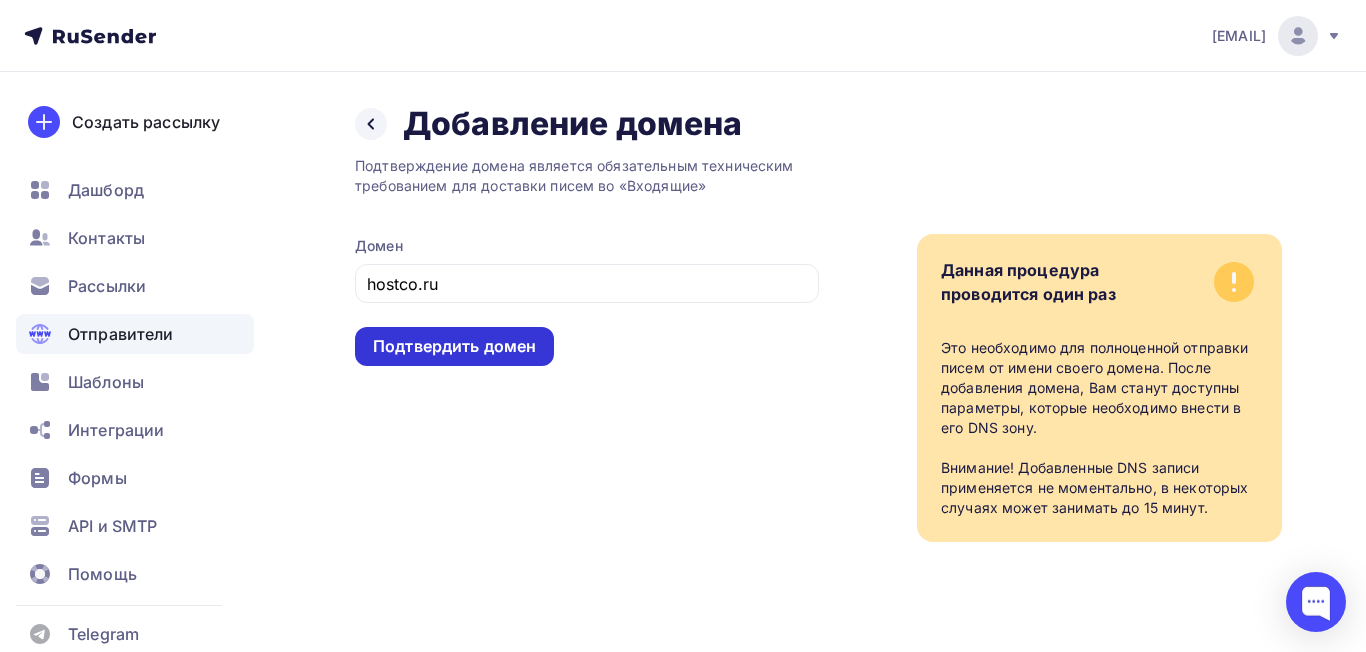 click on "Подтвердить домен" at bounding box center (454, 346) 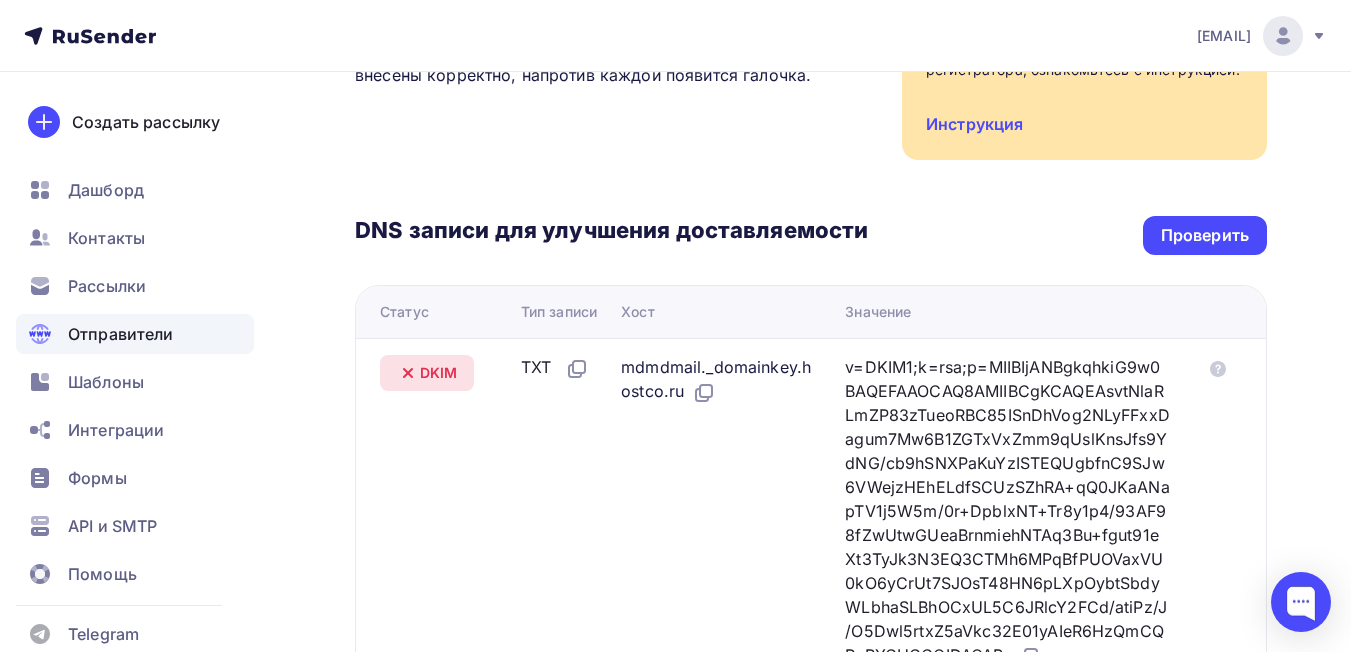 scroll, scrollTop: 106, scrollLeft: 0, axis: vertical 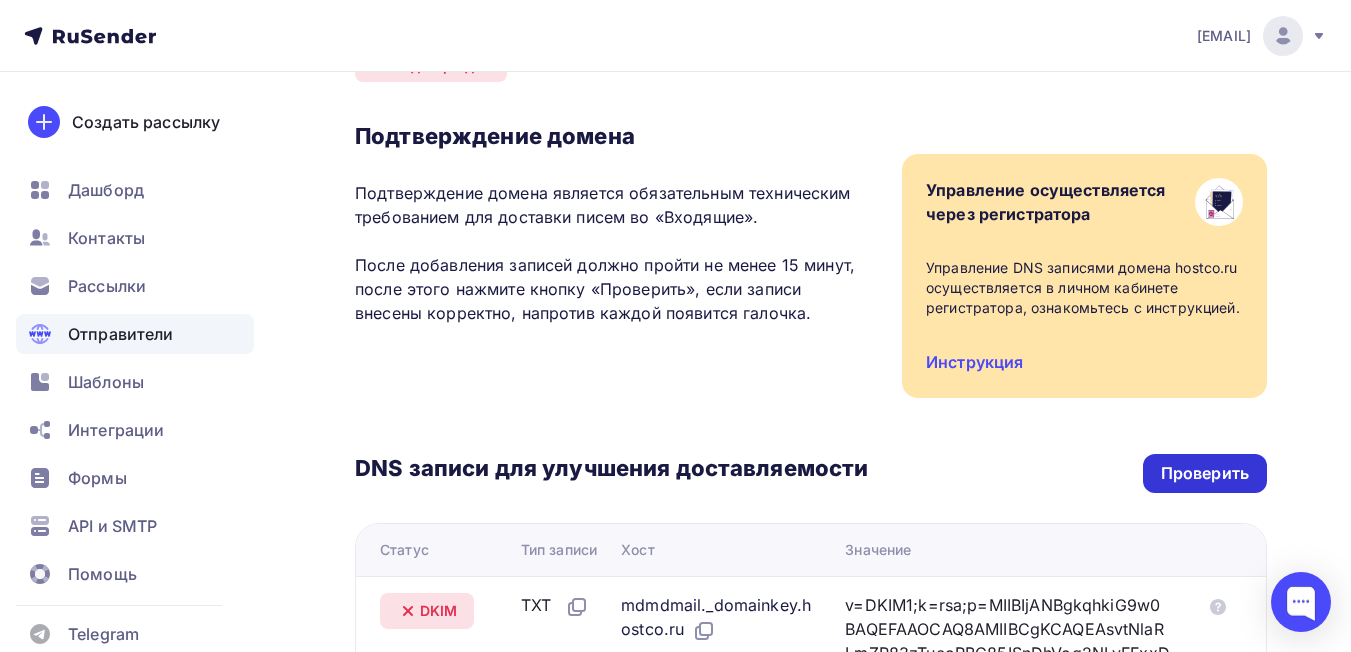 click on "Проверить" at bounding box center (1205, 473) 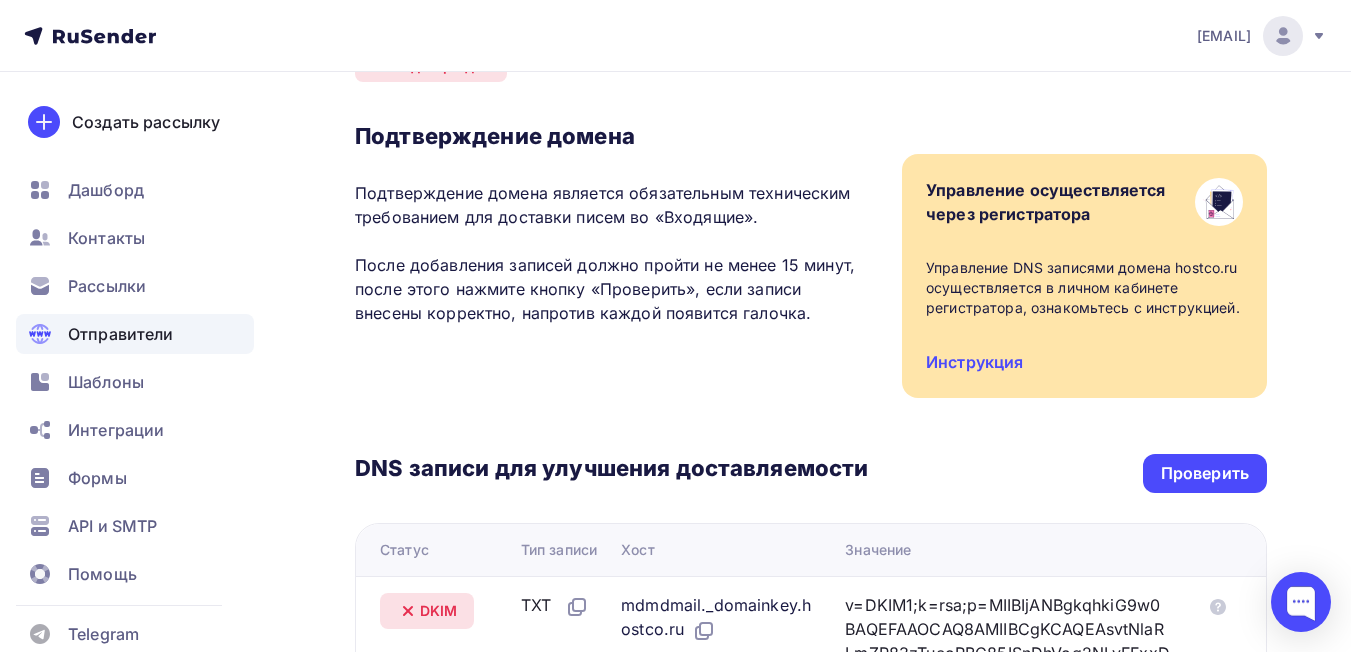 scroll, scrollTop: 0, scrollLeft: 0, axis: both 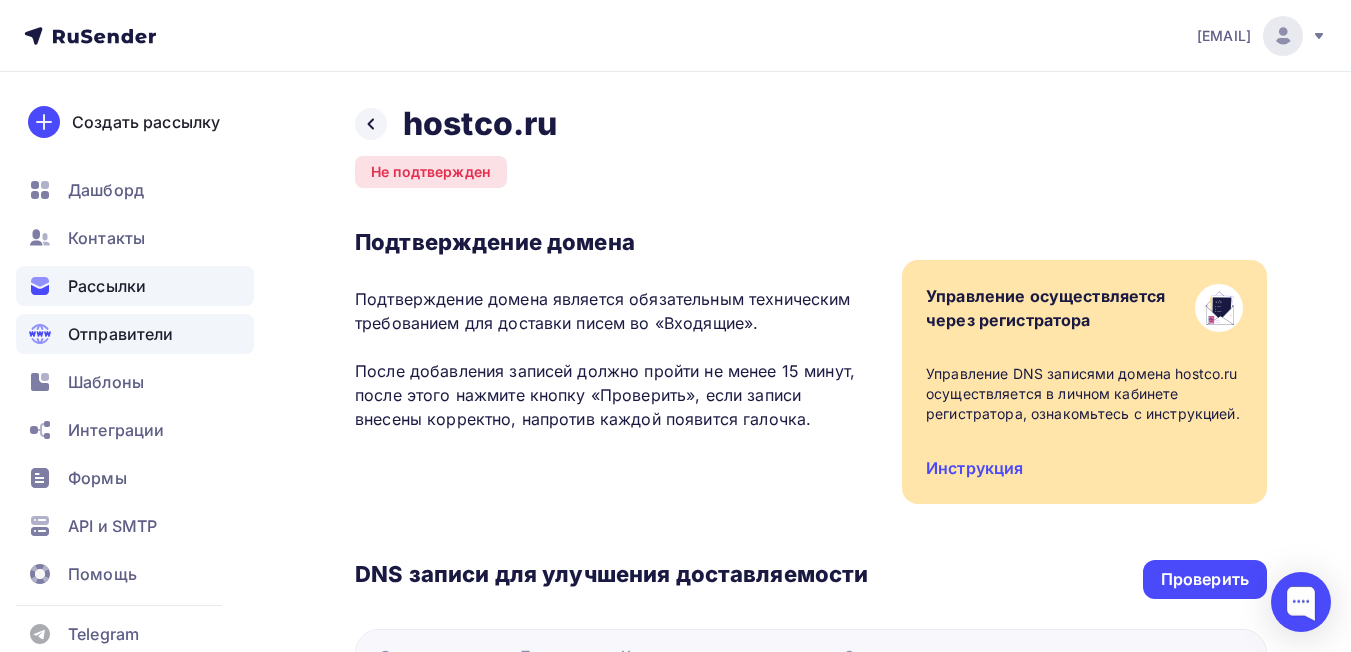 click on "Рассылки" at bounding box center [135, 286] 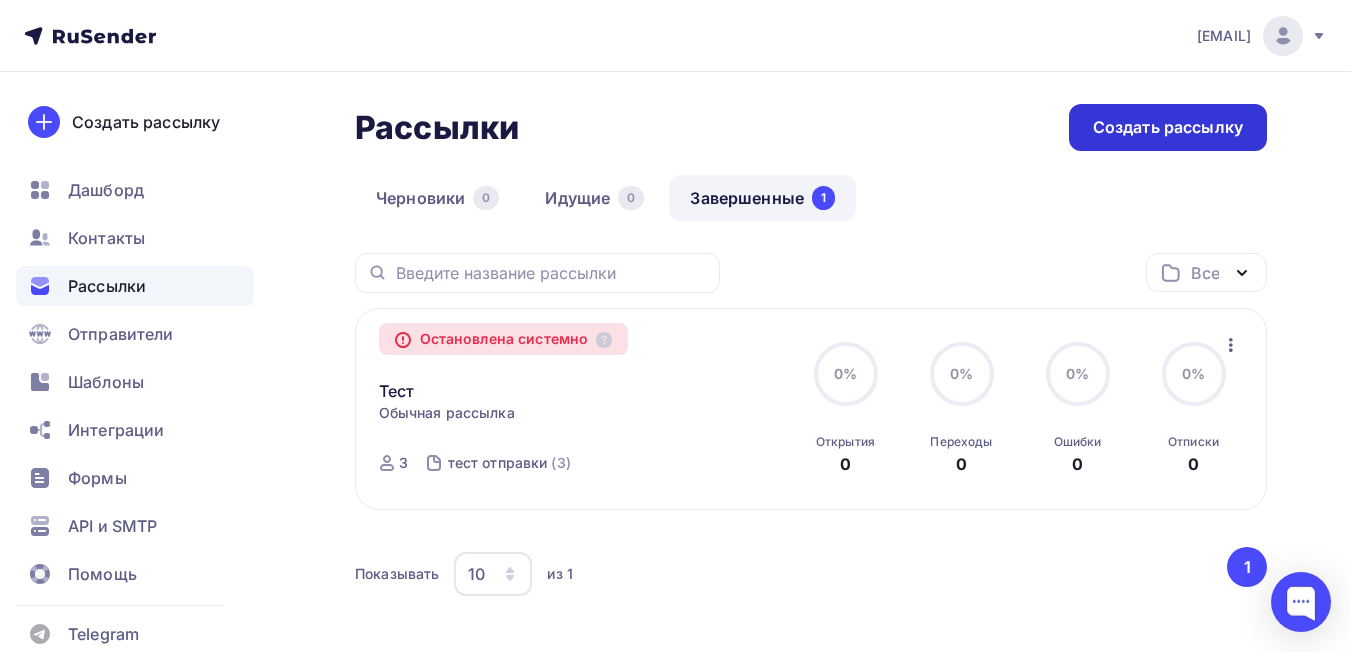 click on "Создать рассылку" at bounding box center [1168, 127] 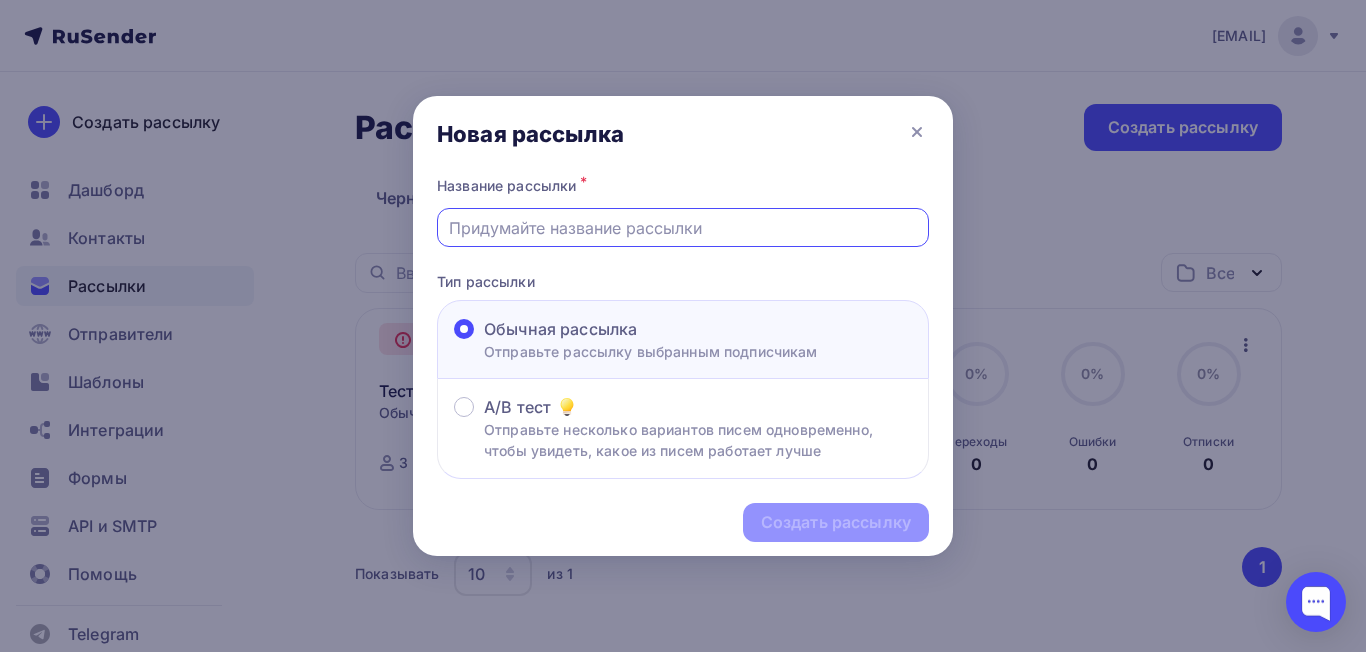 click at bounding box center (683, 228) 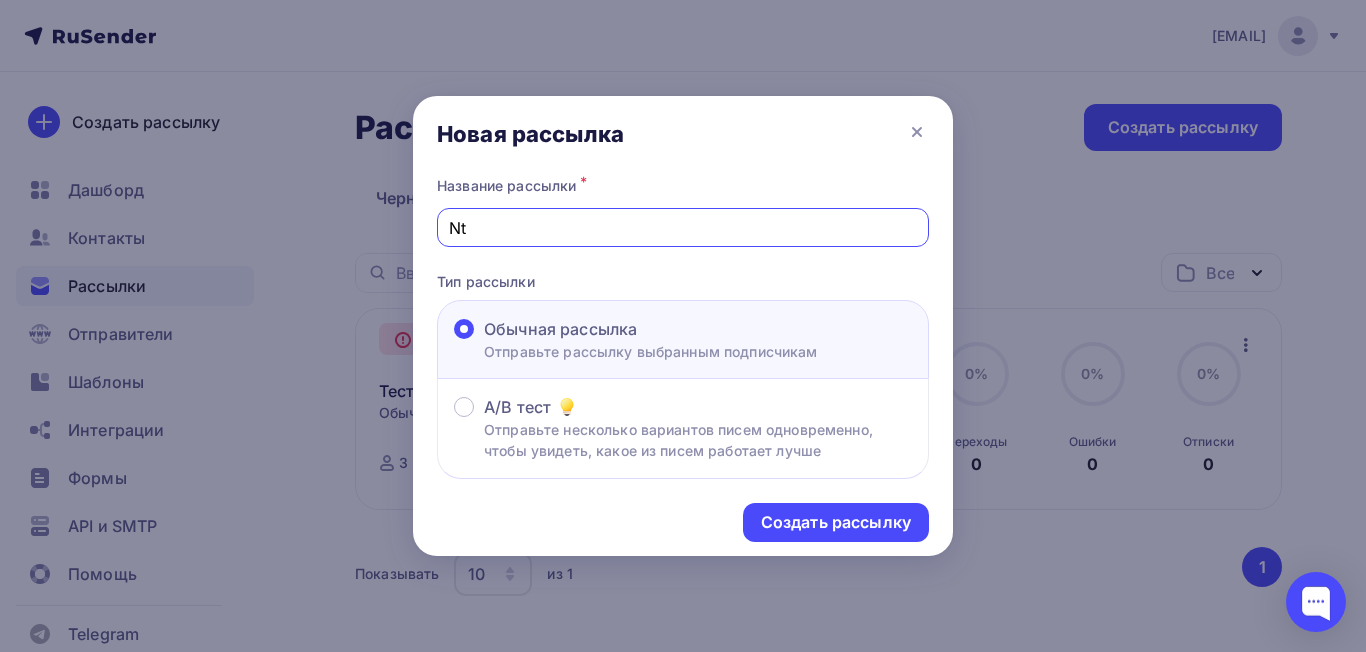 type on "N" 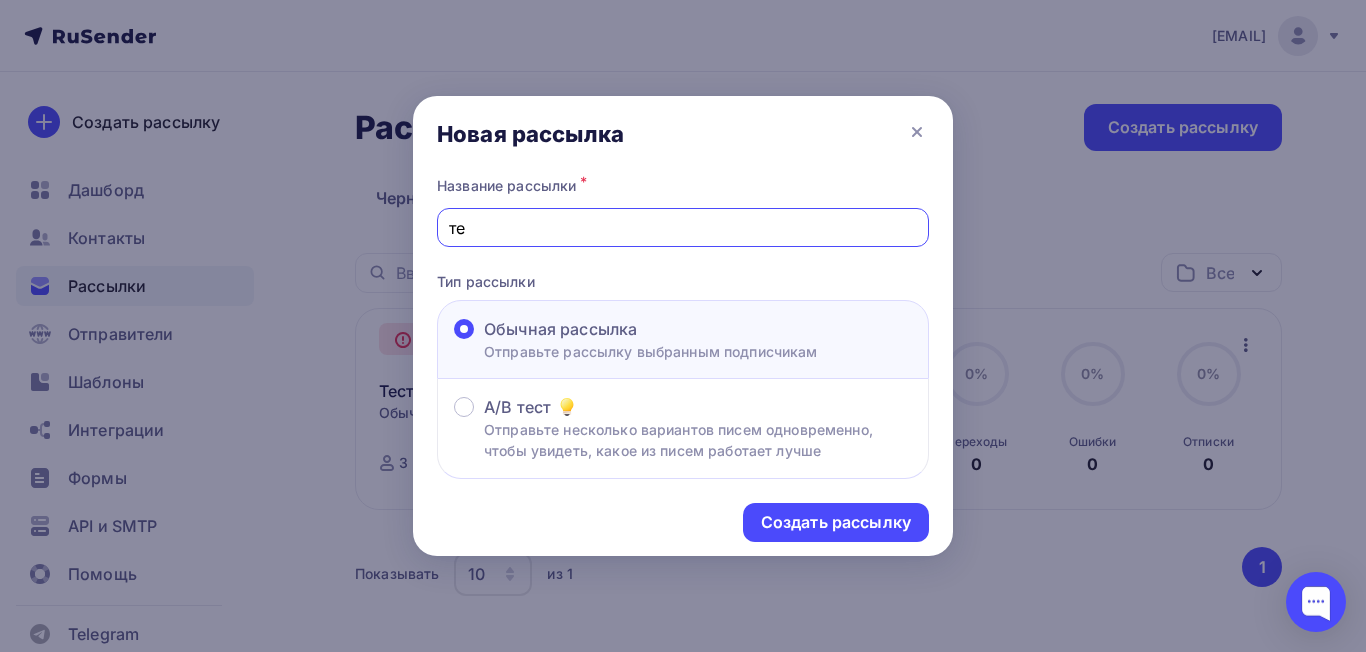 type on "т" 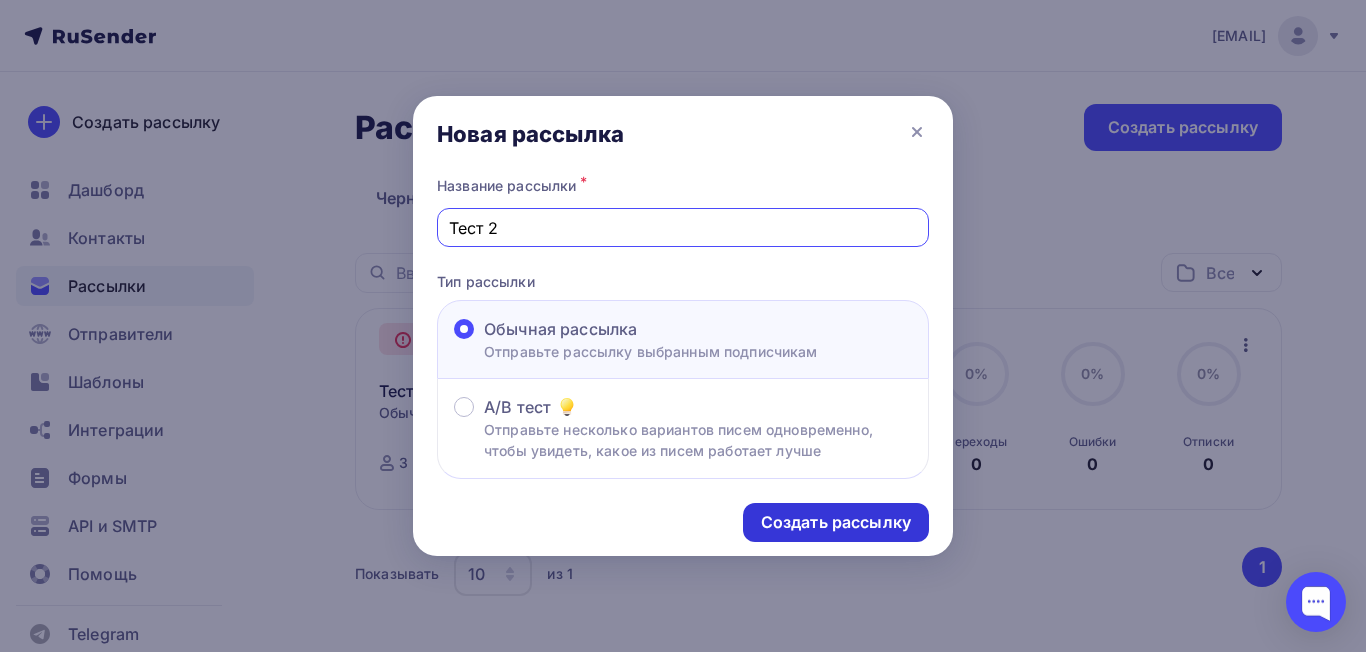 type on "Тест 2" 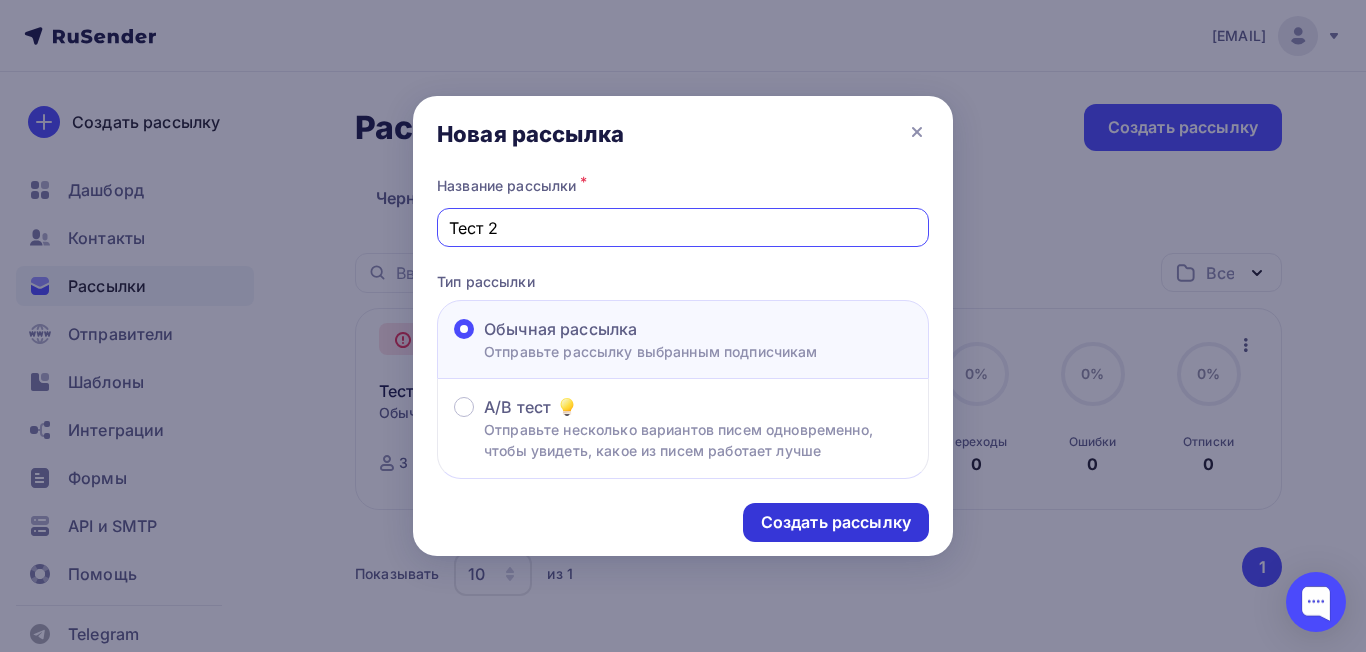 click on "Создать рассылку" at bounding box center [836, 522] 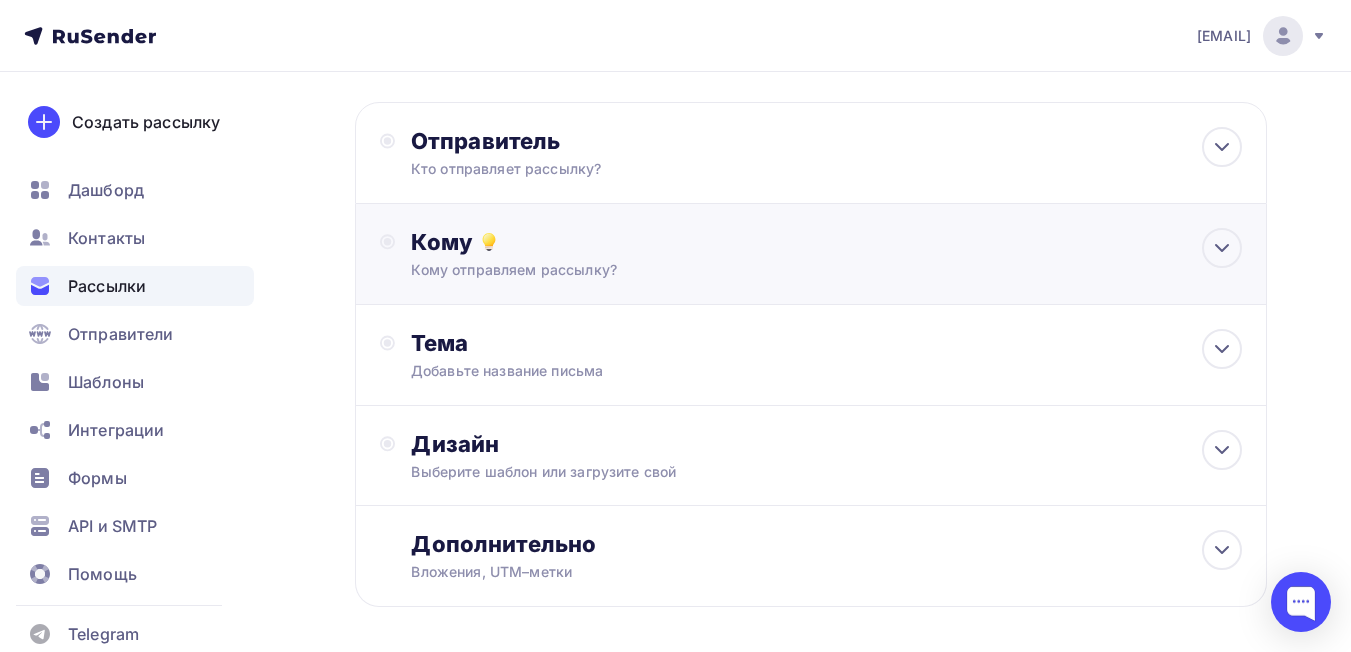 scroll, scrollTop: 0, scrollLeft: 0, axis: both 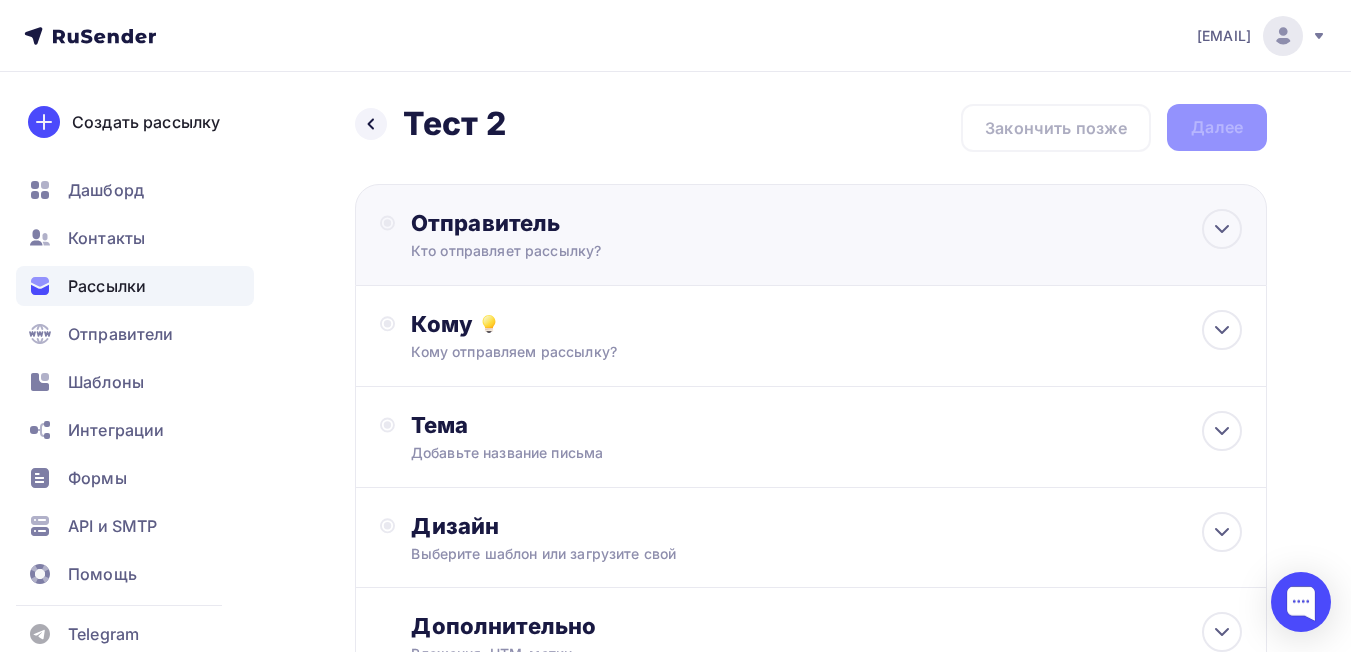 click on "Отправитель
Кто отправляет рассылку?
Email  *
[EMAIL]
[EMAIL]               Добавить отправителя
Рекомендуем  добавить почту на домене , чтобы рассылка не попала в «Спам»
Имя                 Сохранить
Предпросмотр может отличаться  в зависимости от почтового клиента
Тема для рассылки
Предпросмотр текста
12:45" at bounding box center [811, 235] 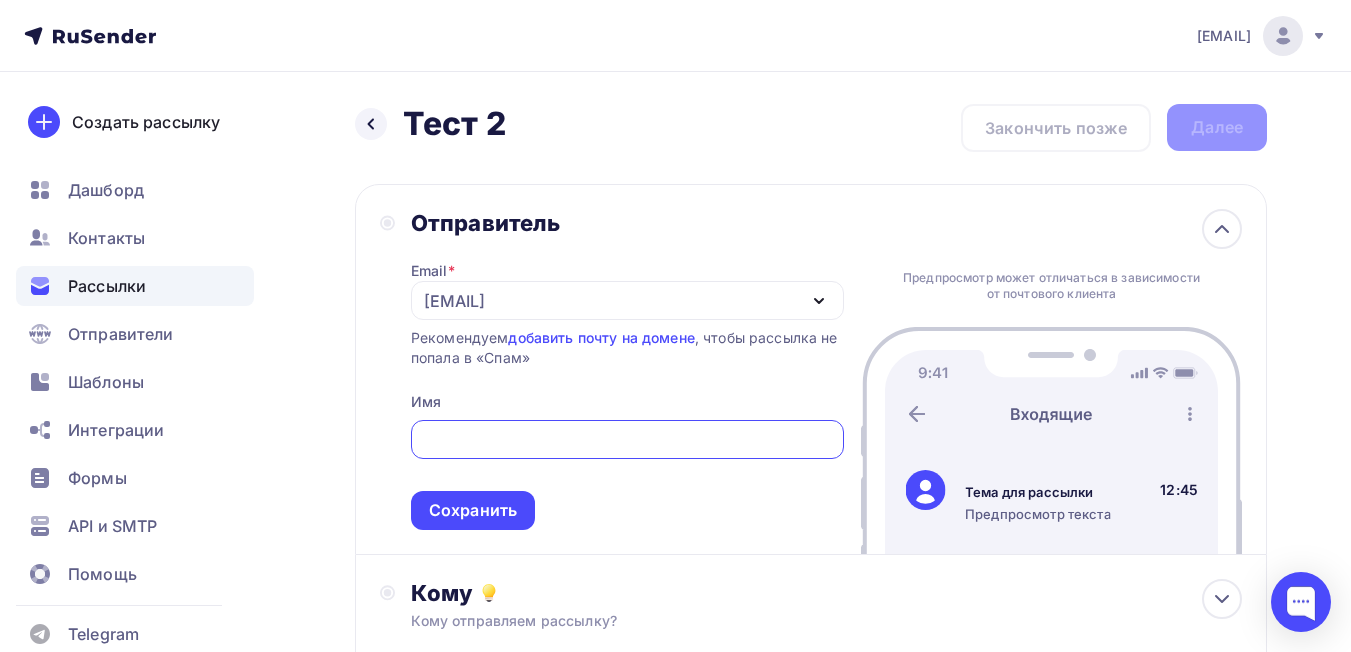 scroll, scrollTop: 0, scrollLeft: 0, axis: both 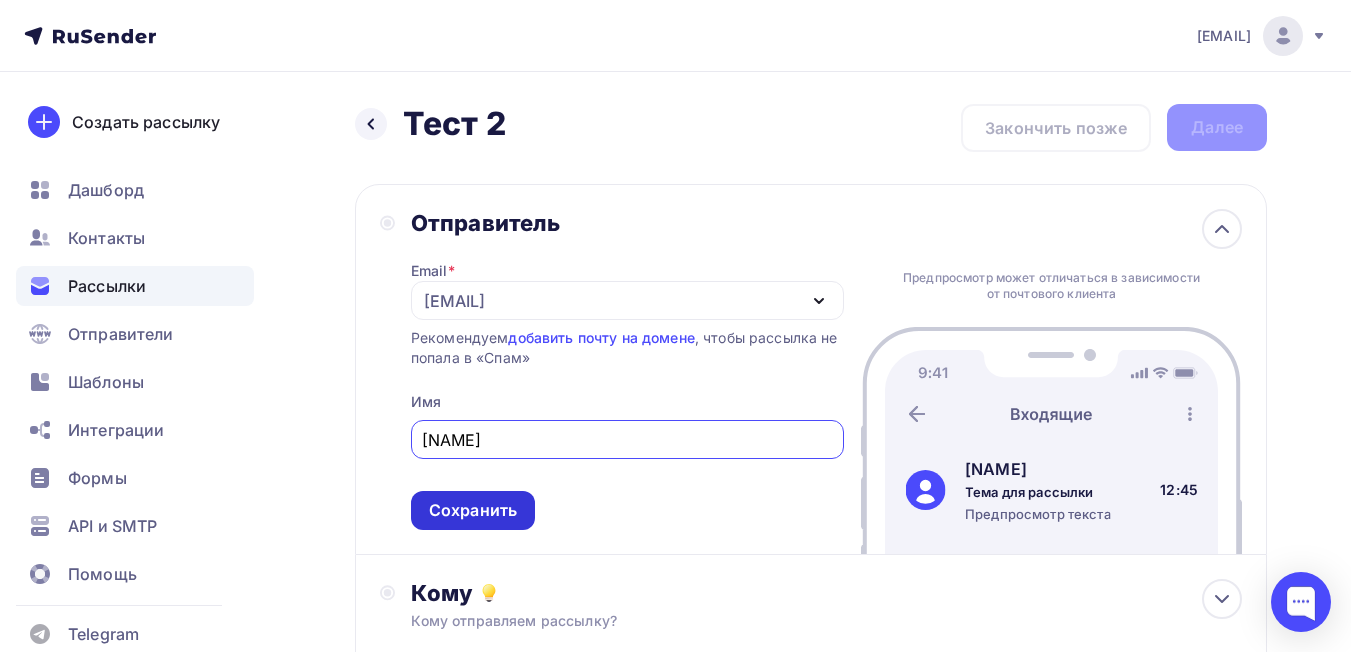 type on "[NAME]" 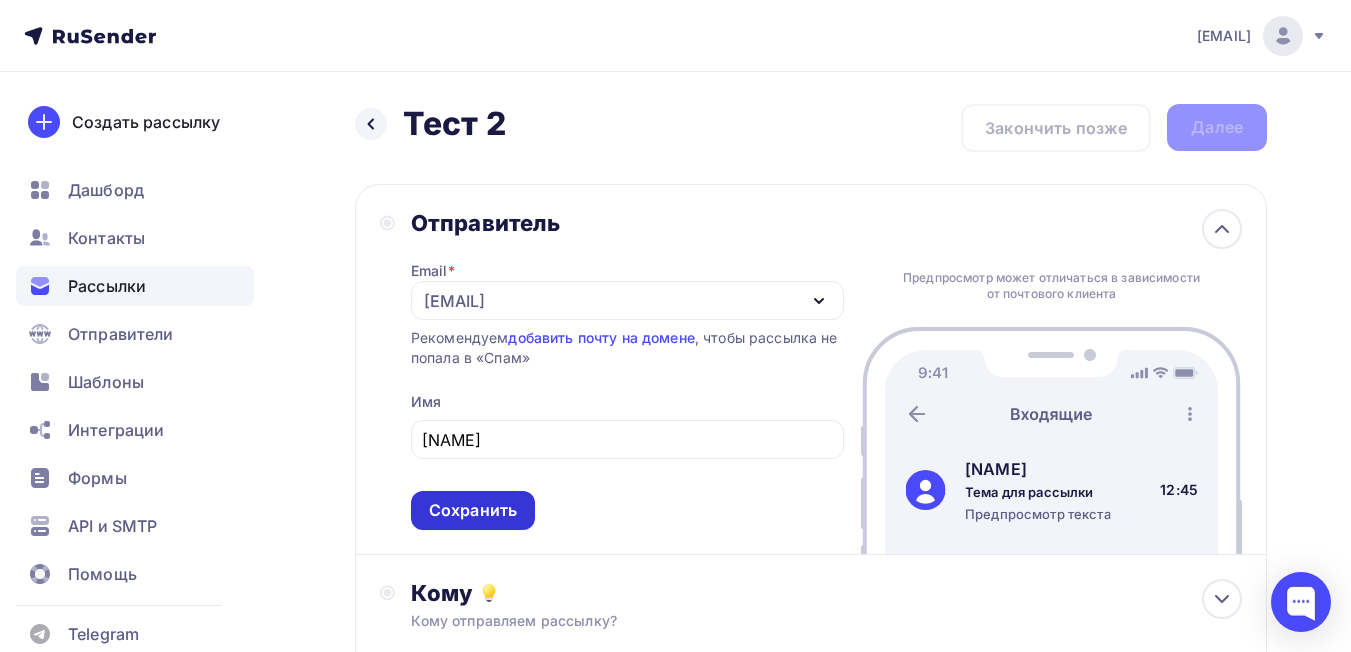 click on "Сохранить" at bounding box center [473, 510] 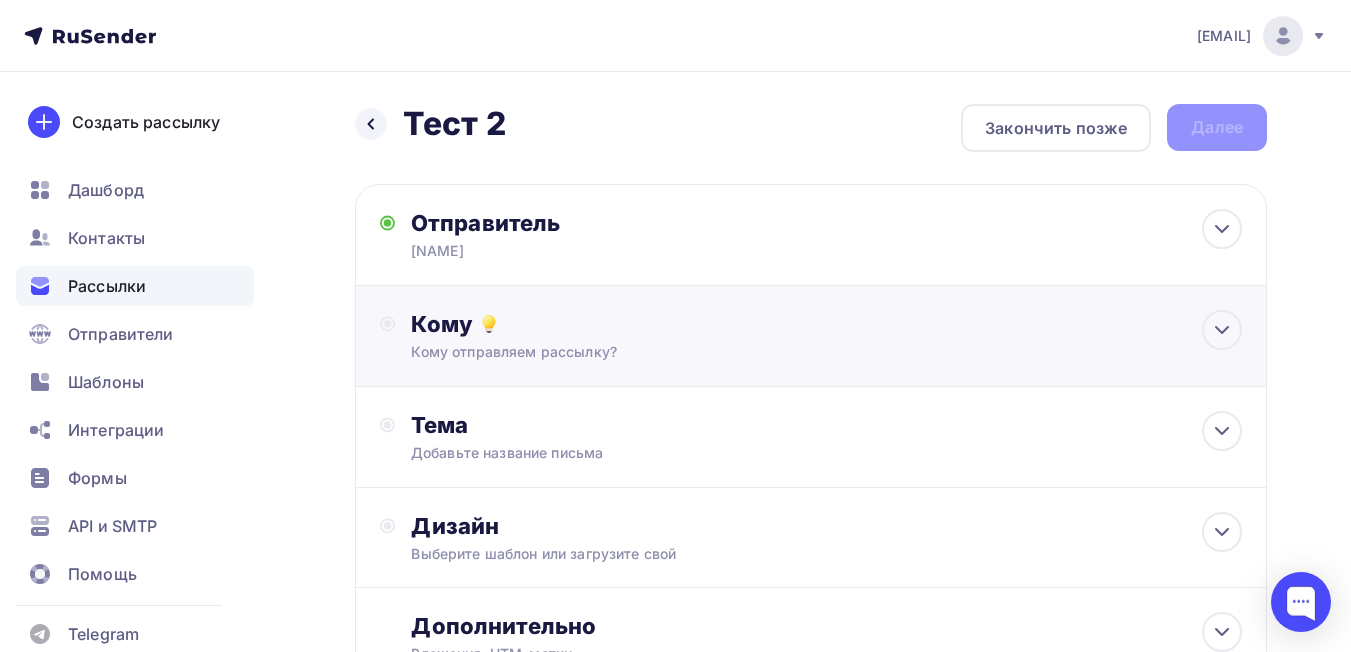 click on "Кому отправляем рассылку?" at bounding box center [785, 352] 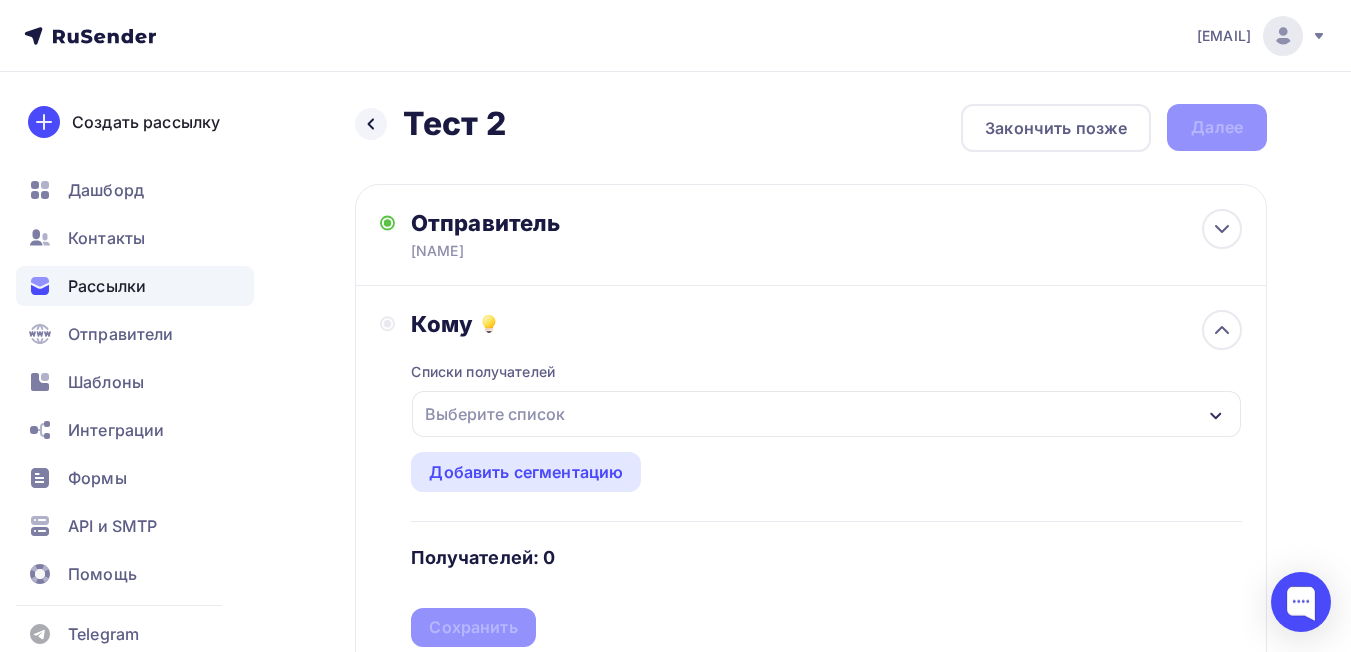 click on "Выберите список" at bounding box center [495, 414] 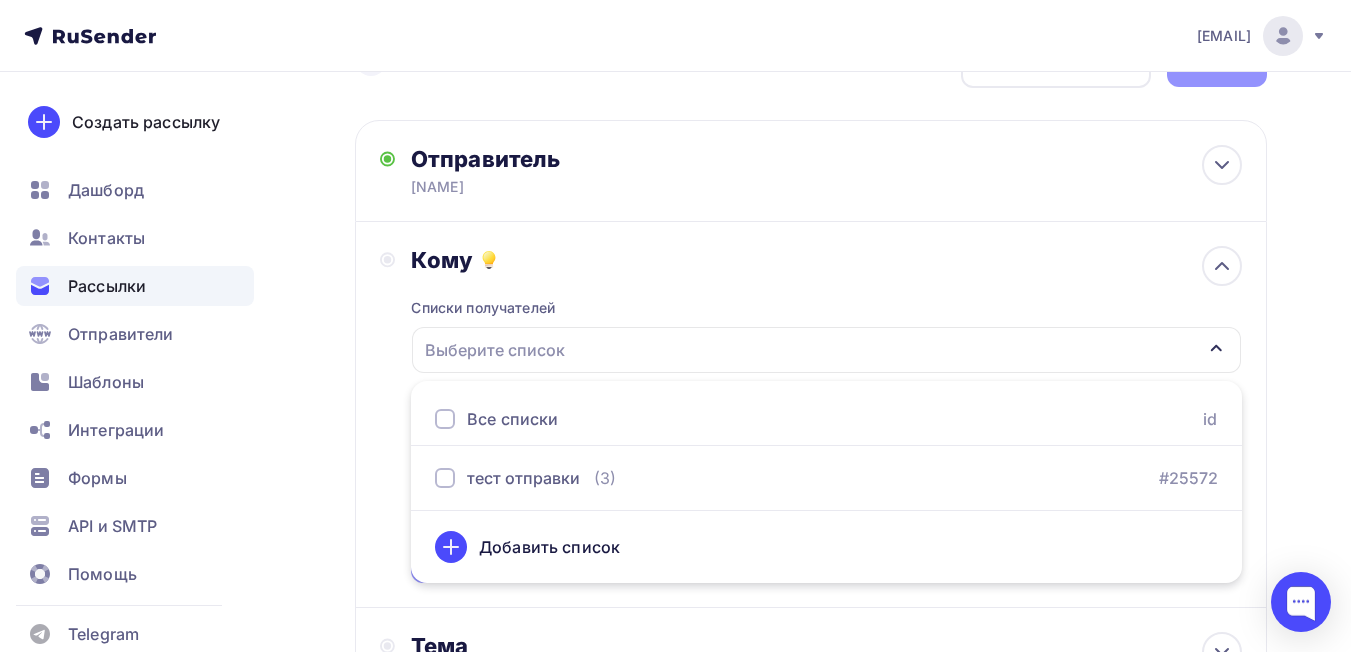scroll, scrollTop: 100, scrollLeft: 0, axis: vertical 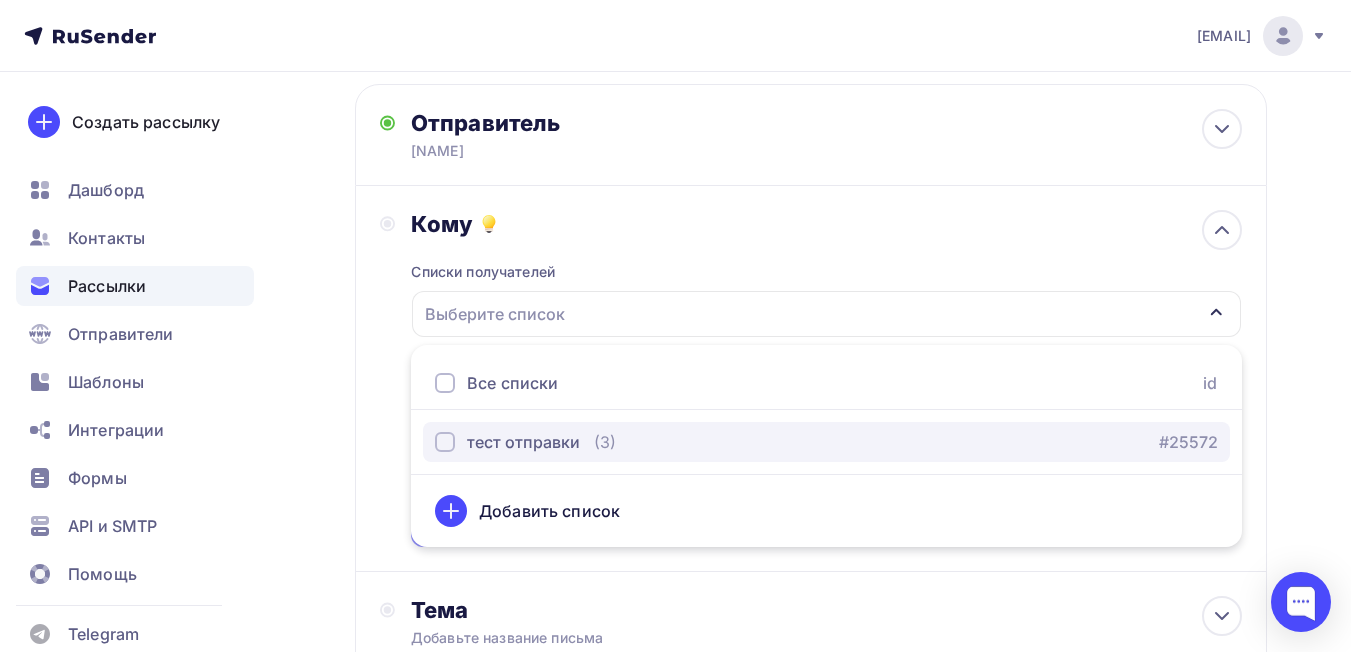 click on "тест отправки" at bounding box center (523, 442) 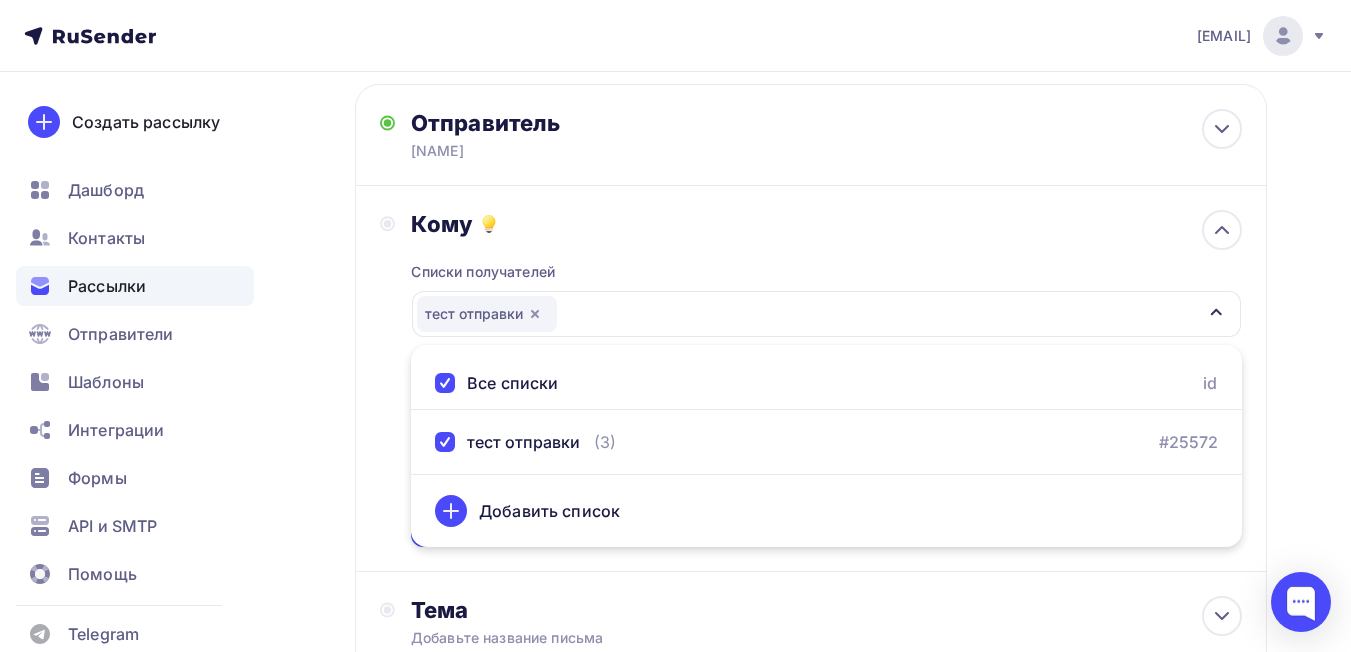click on "Назад
Тест 2
Тест 2
Закончить позже
Далее
Отправитель
[NAME]
Email  *
[EMAIL]
[EMAIL]               Добавить отправителя
Рекомендуем  добавить почту на домене , чтобы рассылка не попала в «Спам»
Имя     [NAME]             Сохранить
Предпросмотр может отличаться  в зависимости от почтового клиента
[NAME]
Тема для рассылки
12:45
Кому" at bounding box center (675, 487) 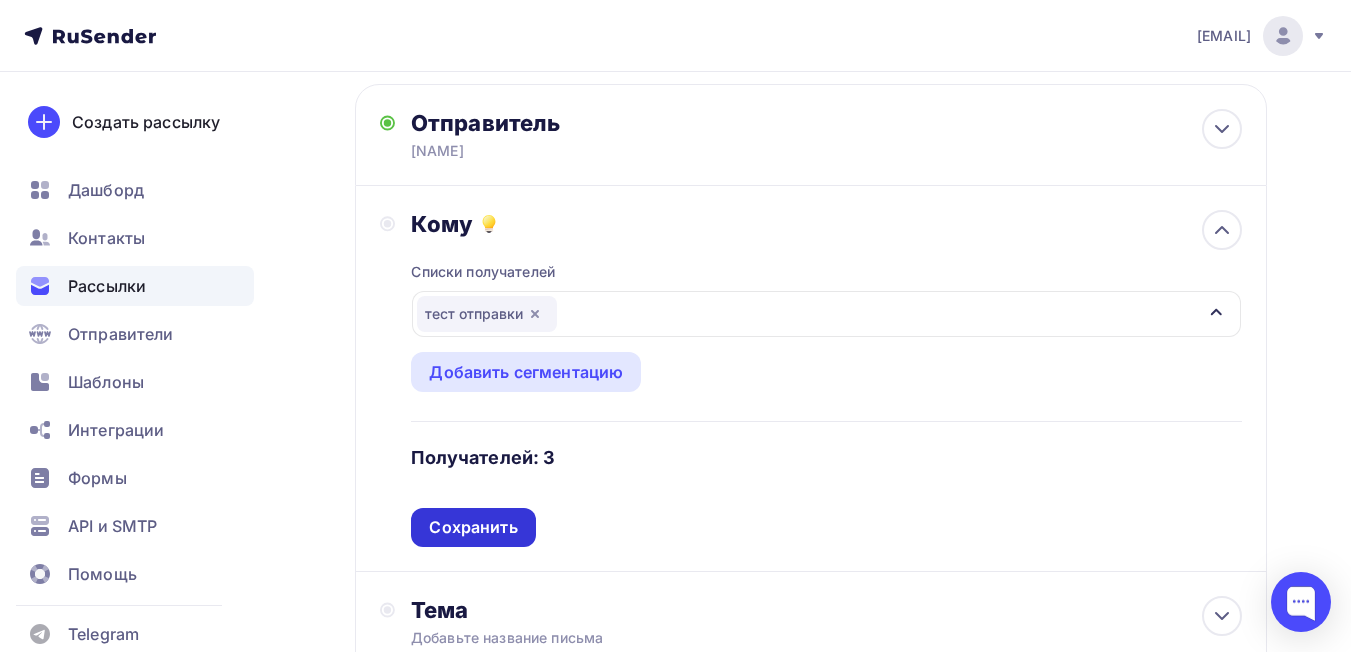 scroll, scrollTop: 200, scrollLeft: 0, axis: vertical 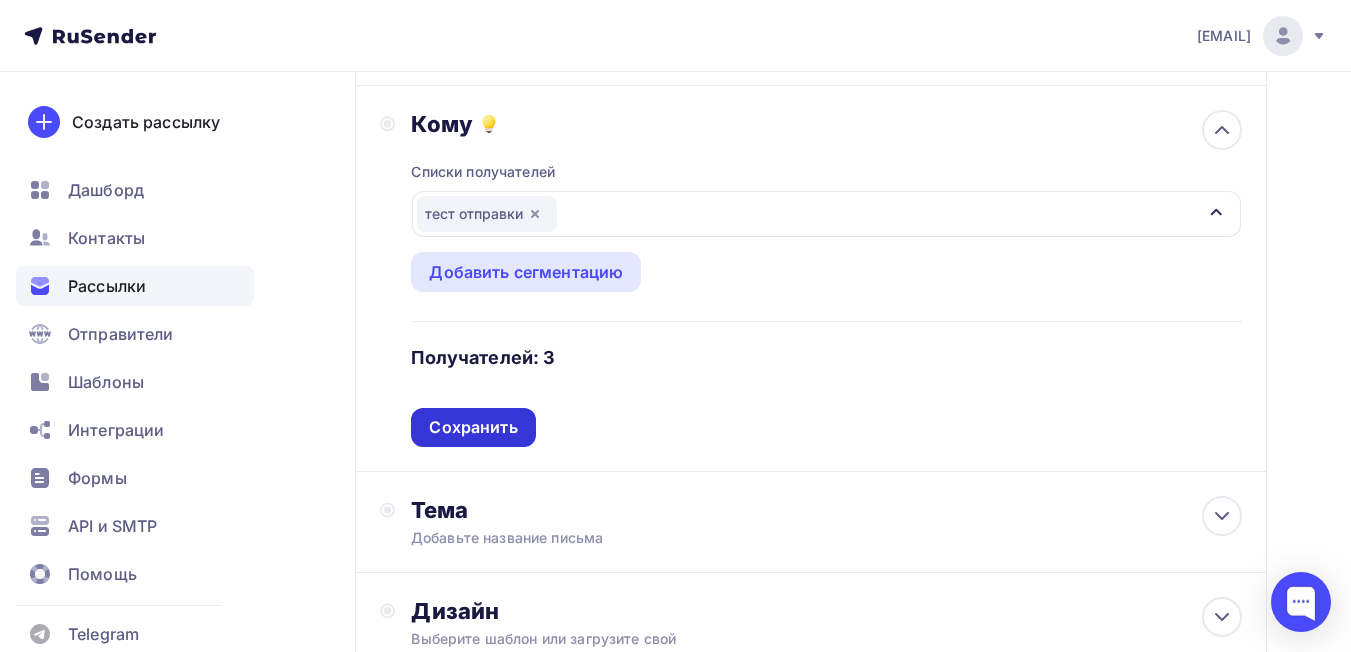click on "Сохранить" at bounding box center [473, 427] 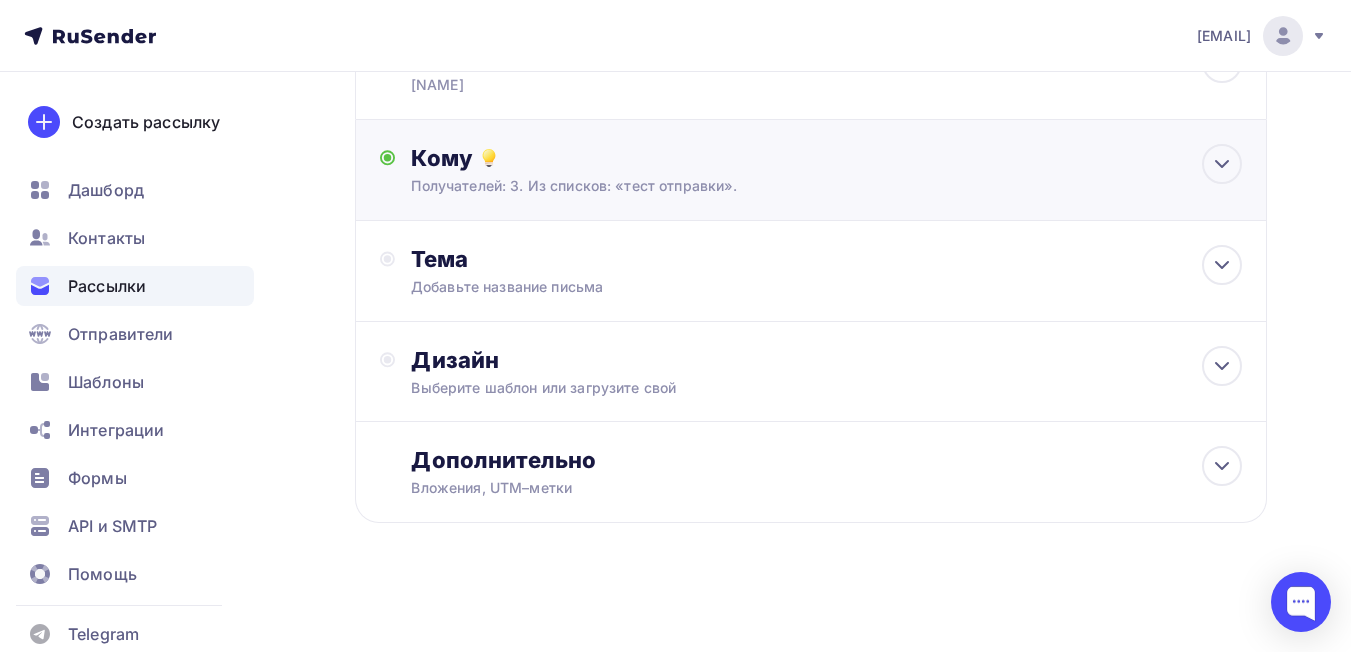 scroll, scrollTop: 166, scrollLeft: 0, axis: vertical 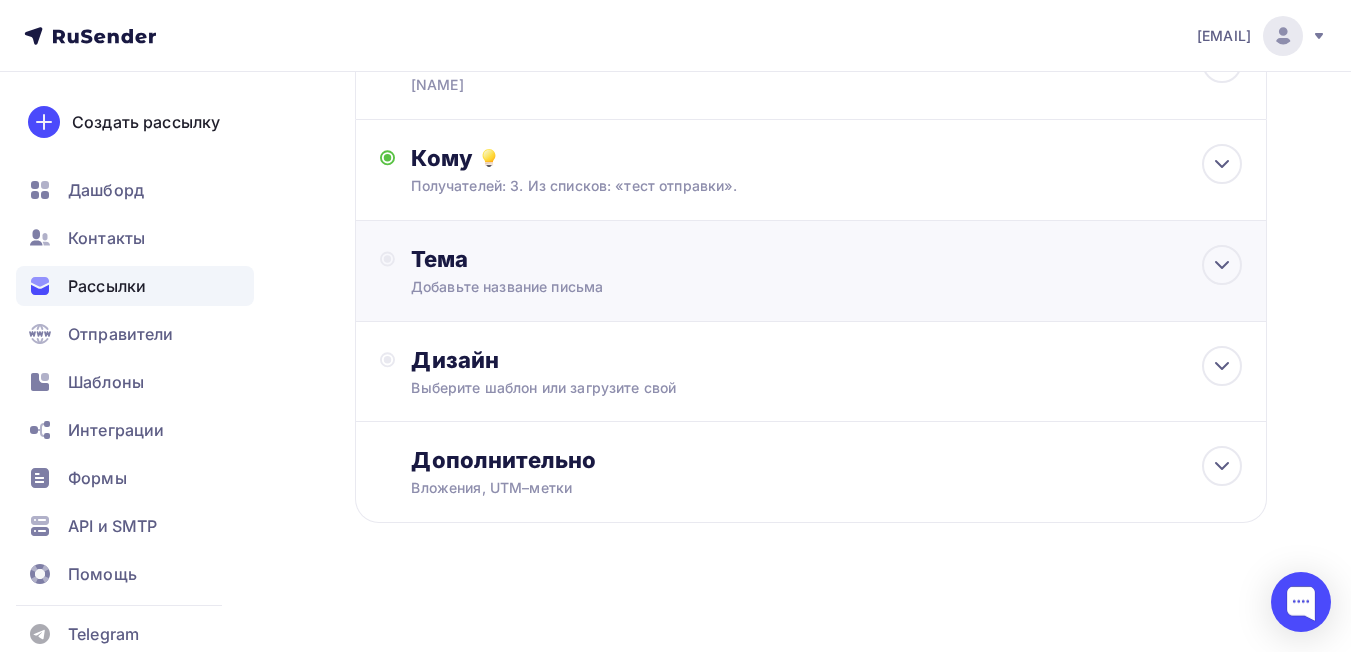 click on "Добавьте название письма" at bounding box center [589, 287] 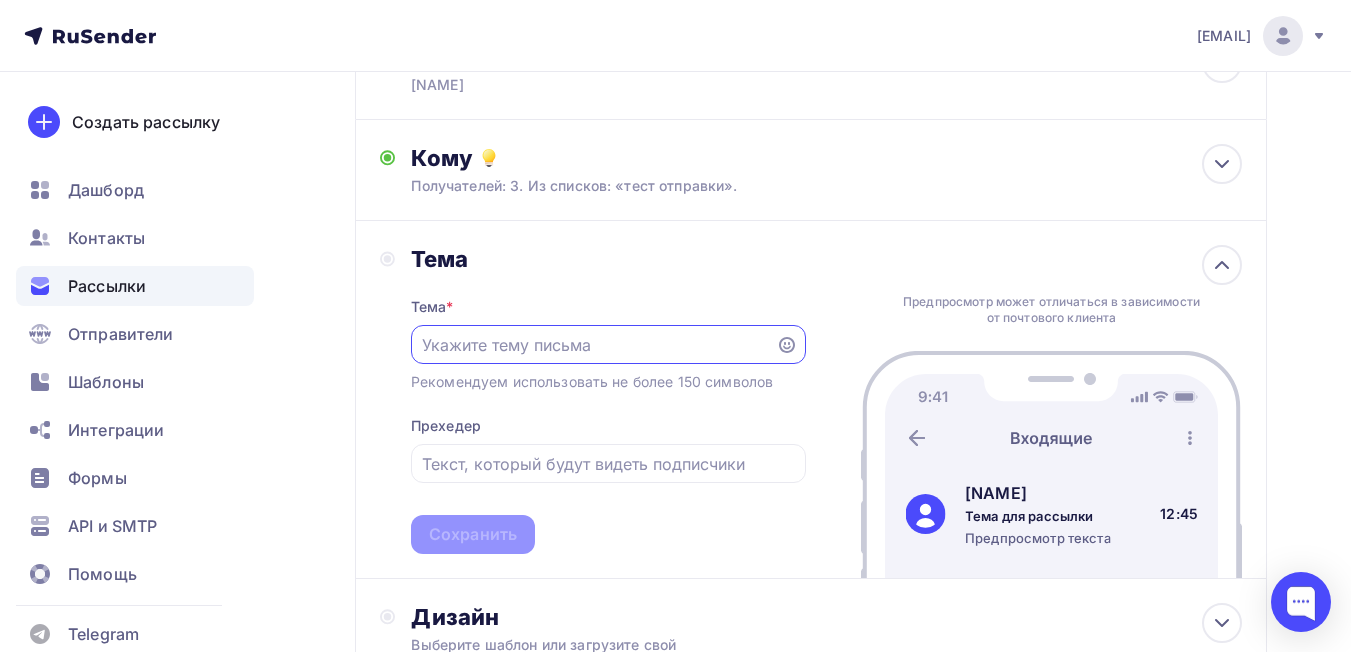 scroll, scrollTop: 165, scrollLeft: 0, axis: vertical 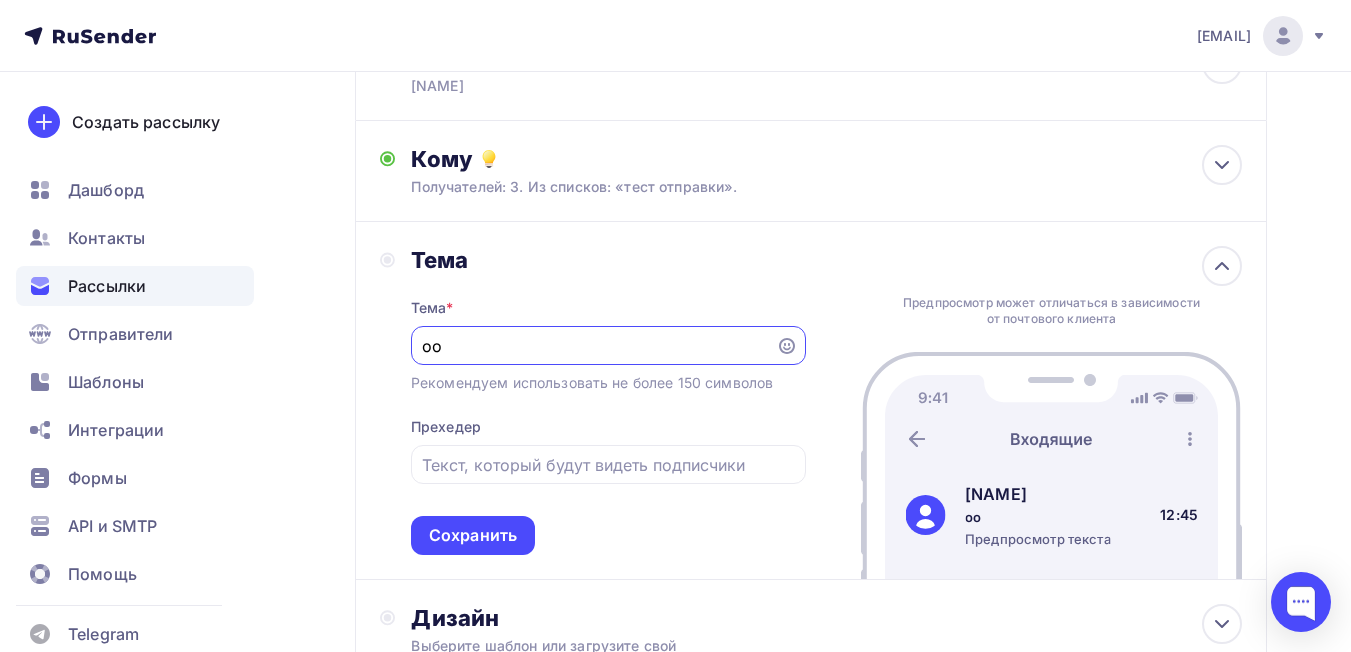 type on "о" 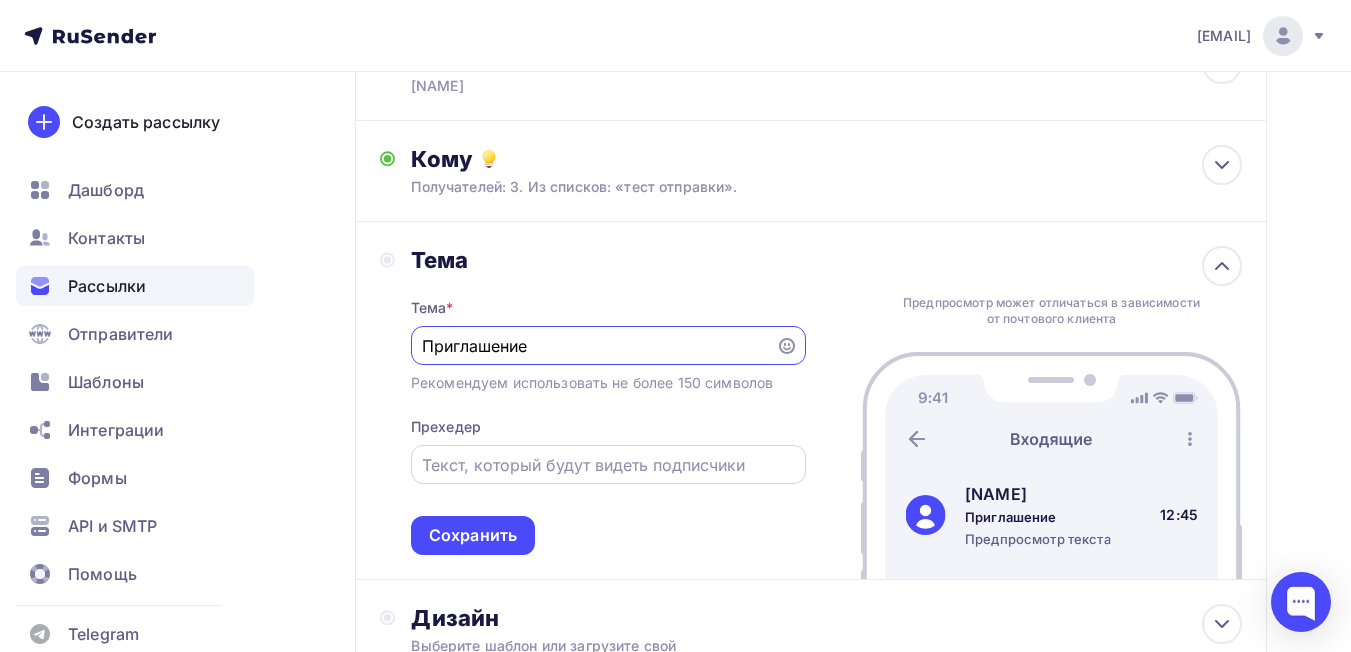 type on "Приглашение" 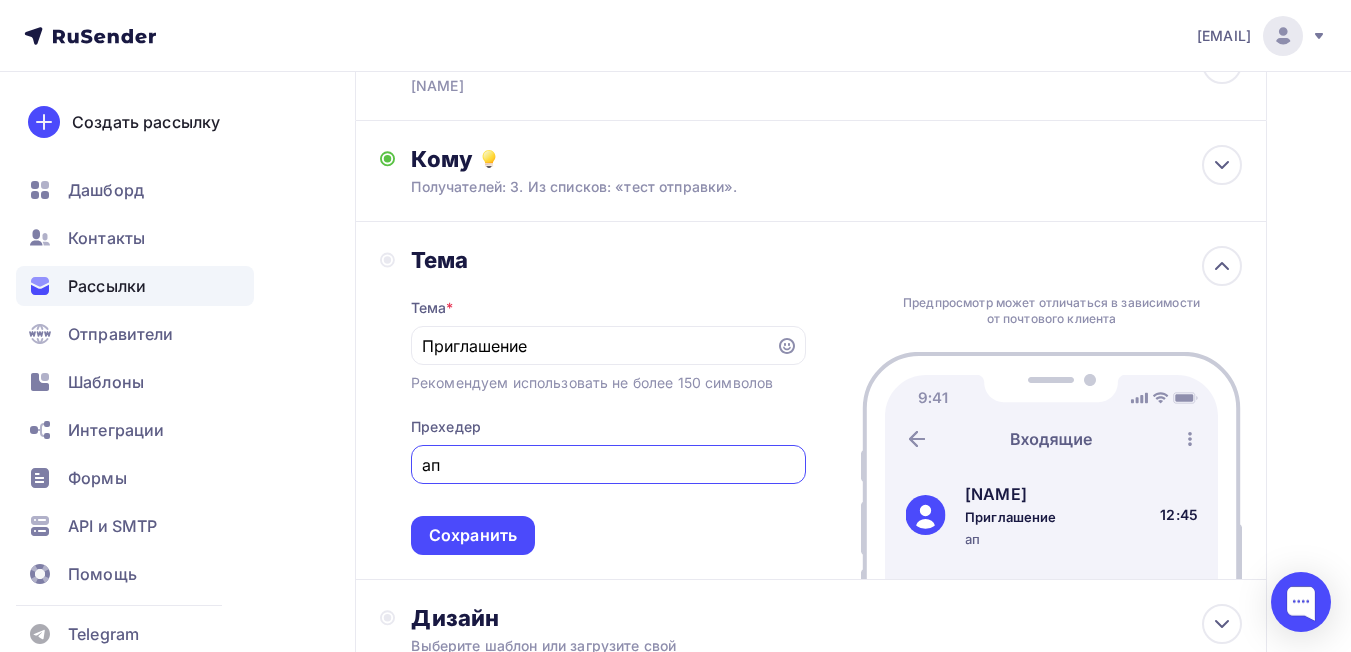 type on "а" 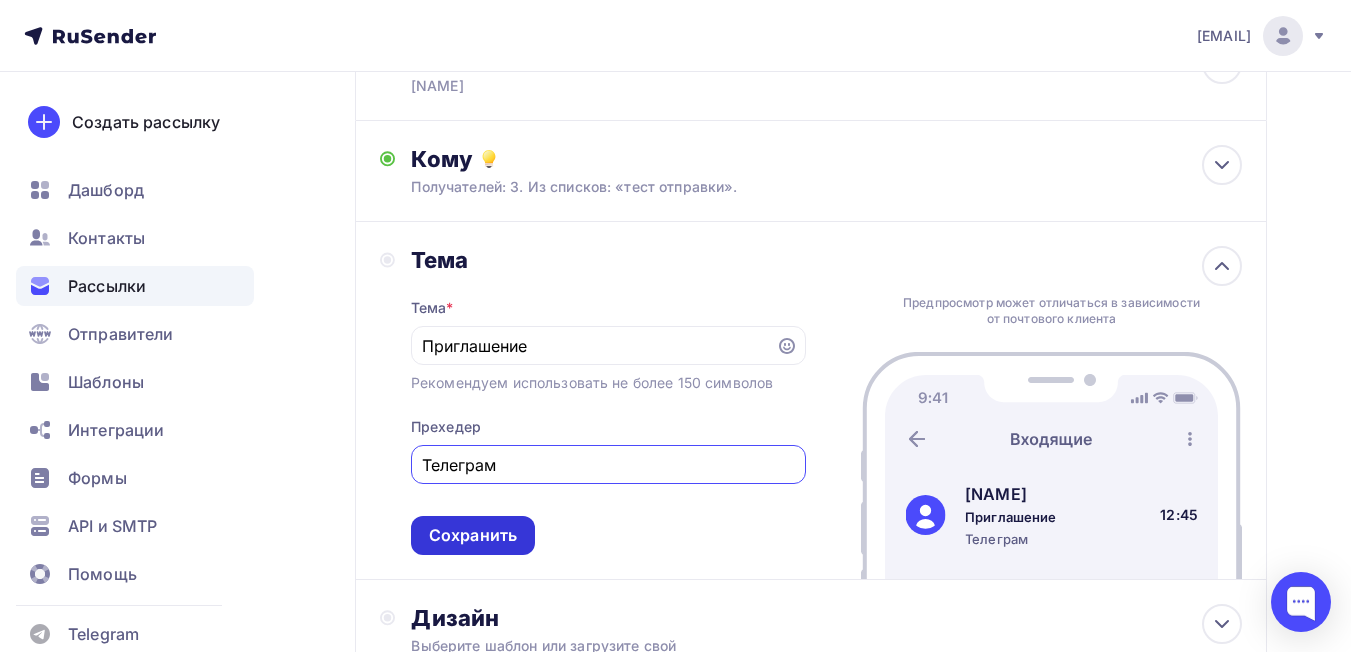 type on "Телеграм" 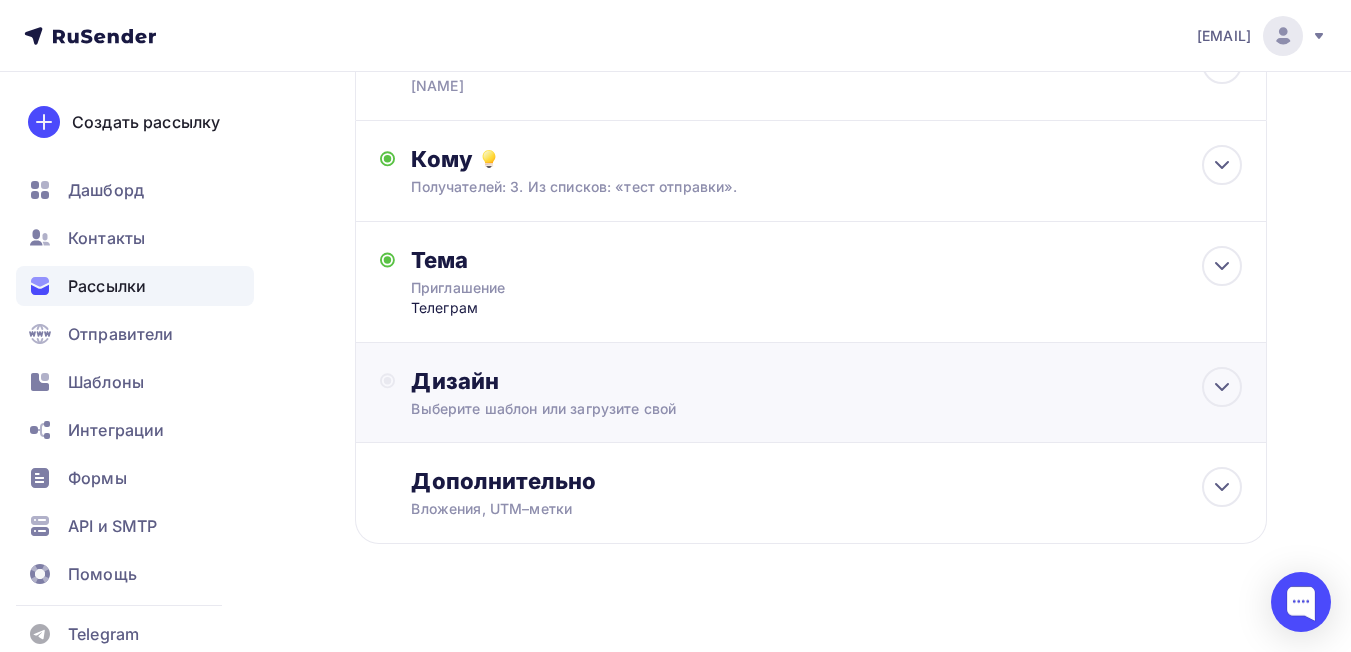 click on "Выберите шаблон или загрузите свой" at bounding box center (785, 409) 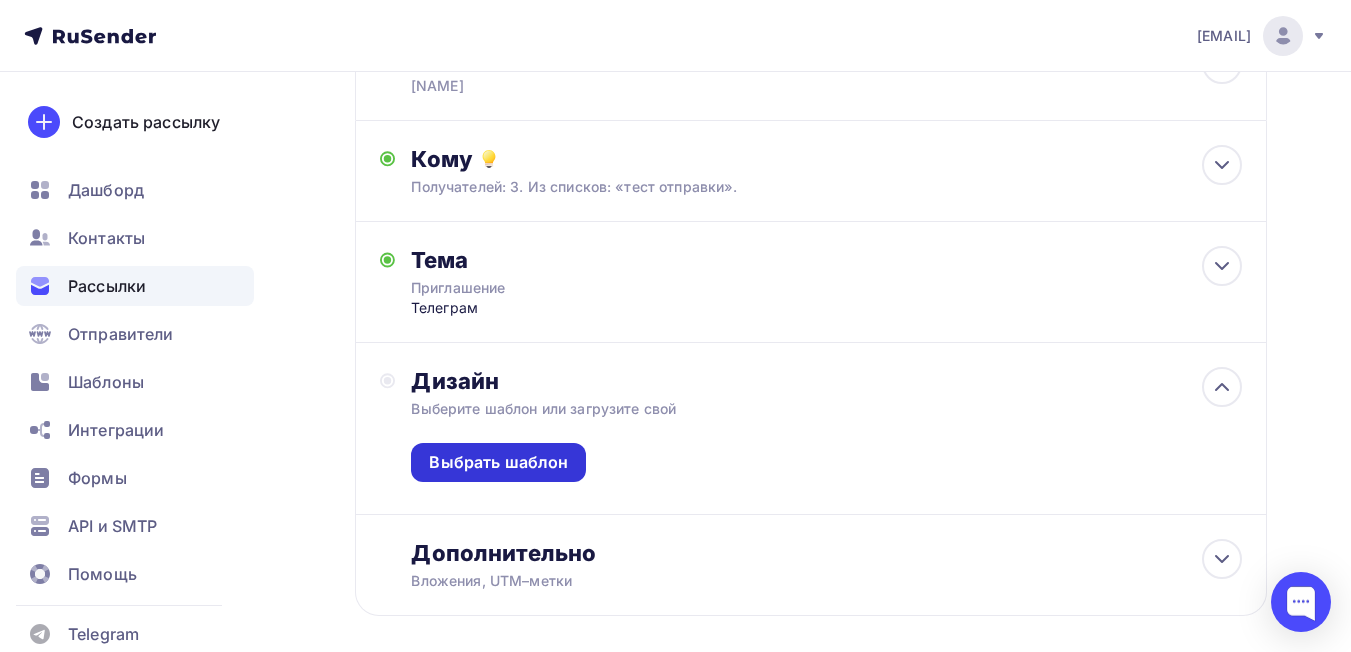click on "Выбрать шаблон" at bounding box center [498, 462] 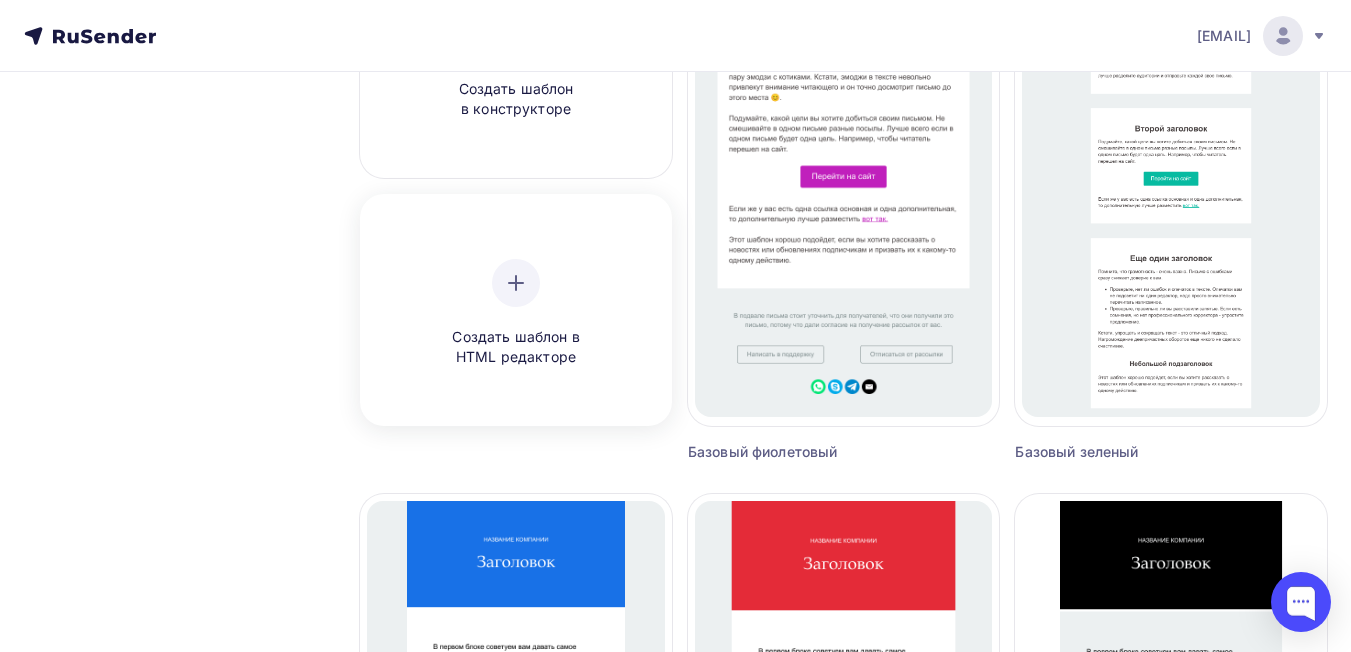 scroll, scrollTop: 200, scrollLeft: 0, axis: vertical 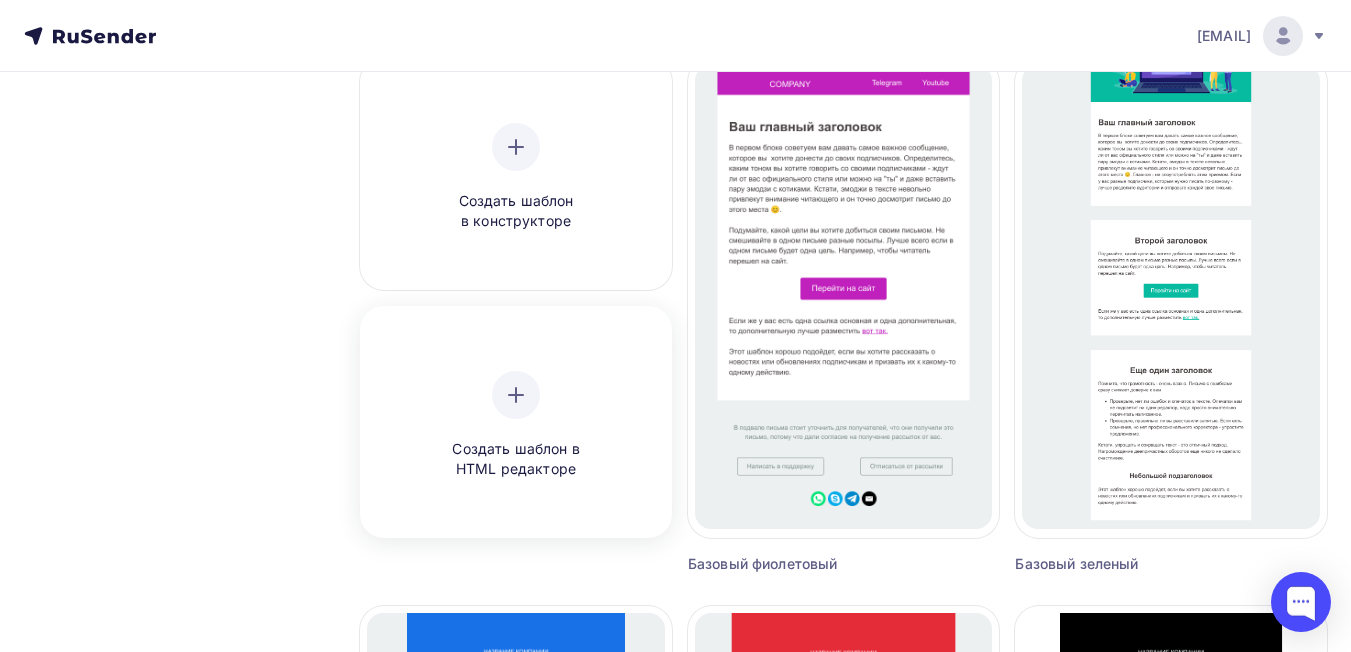 click on "Создать шаблон в HTML редакторе" at bounding box center [516, 425] 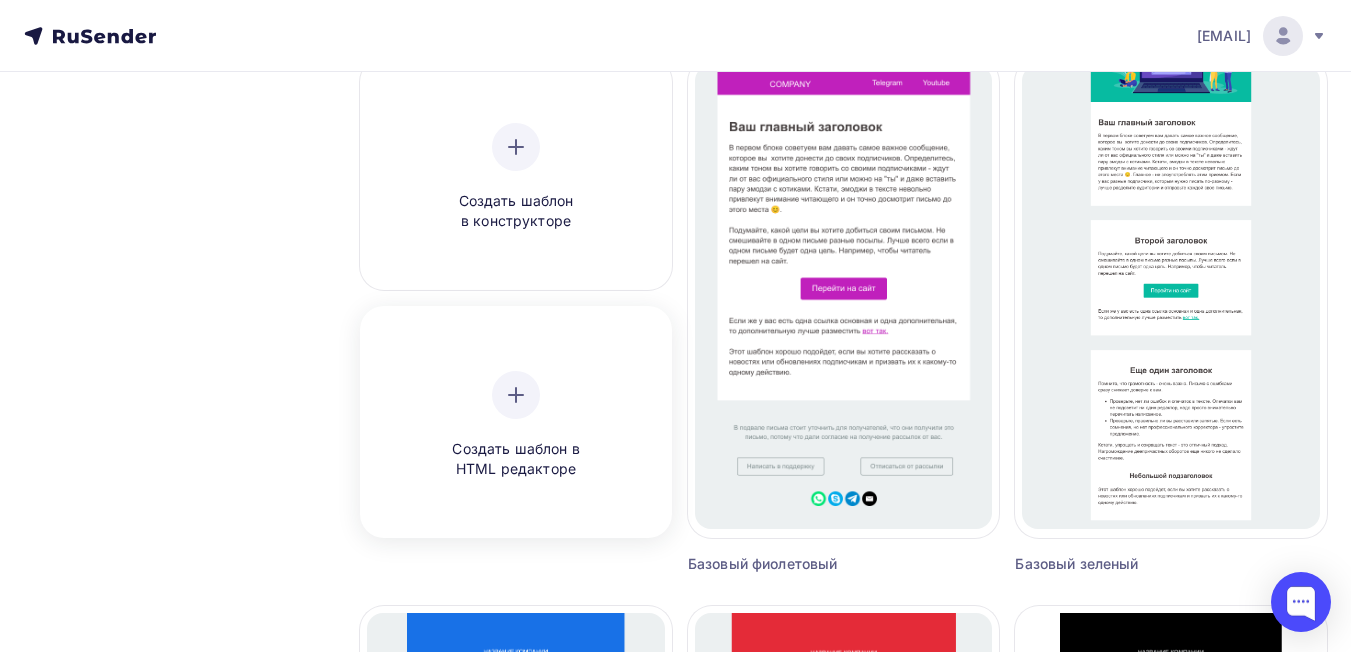 scroll, scrollTop: 0, scrollLeft: 0, axis: both 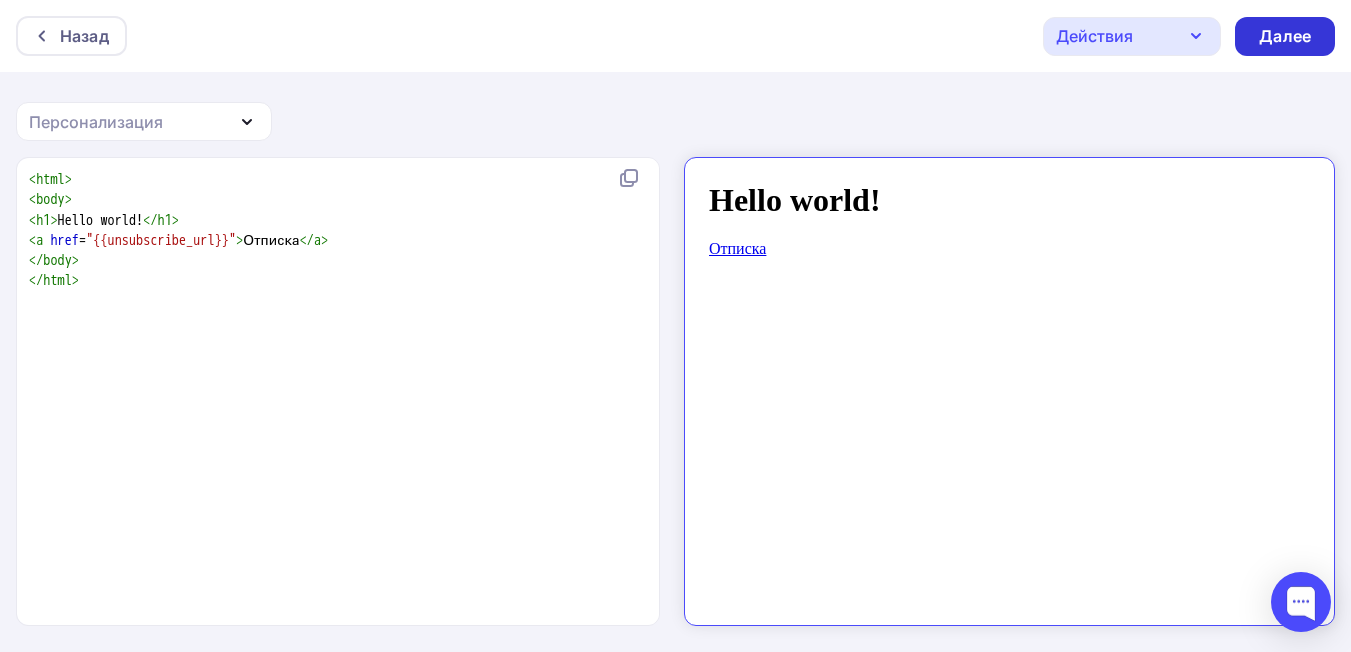 click on "Далее" at bounding box center (1285, 36) 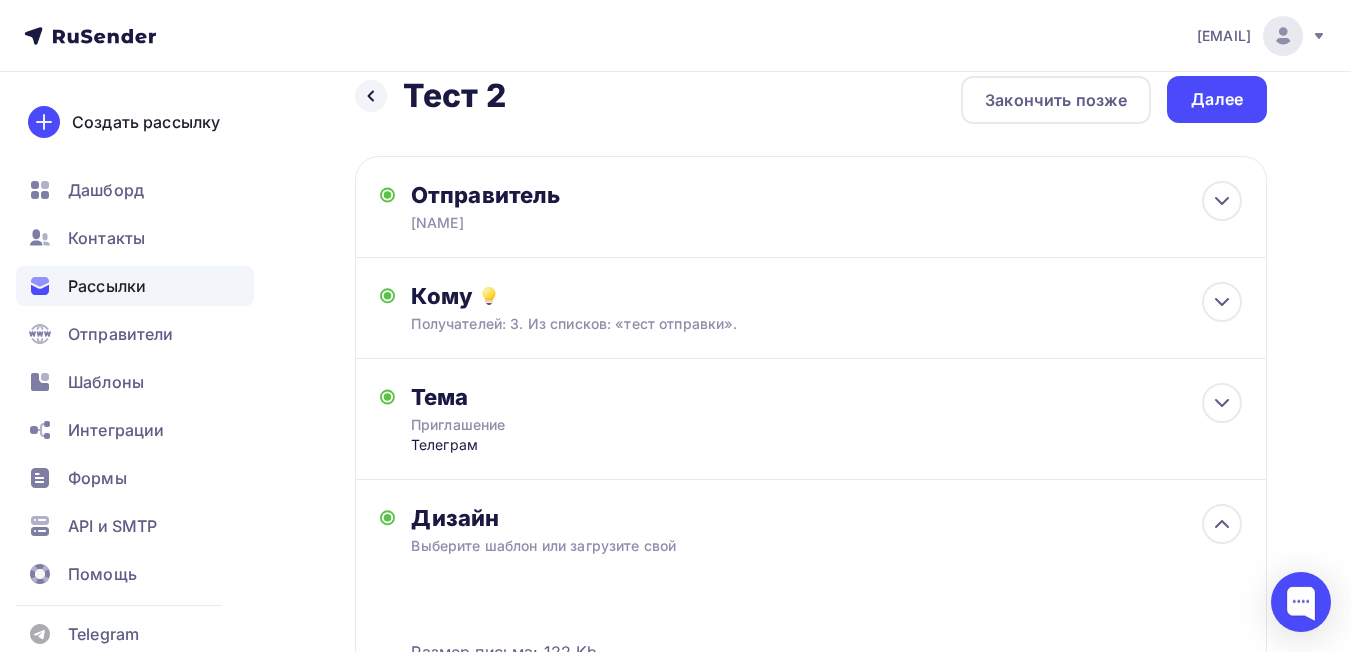 scroll, scrollTop: 0, scrollLeft: 0, axis: both 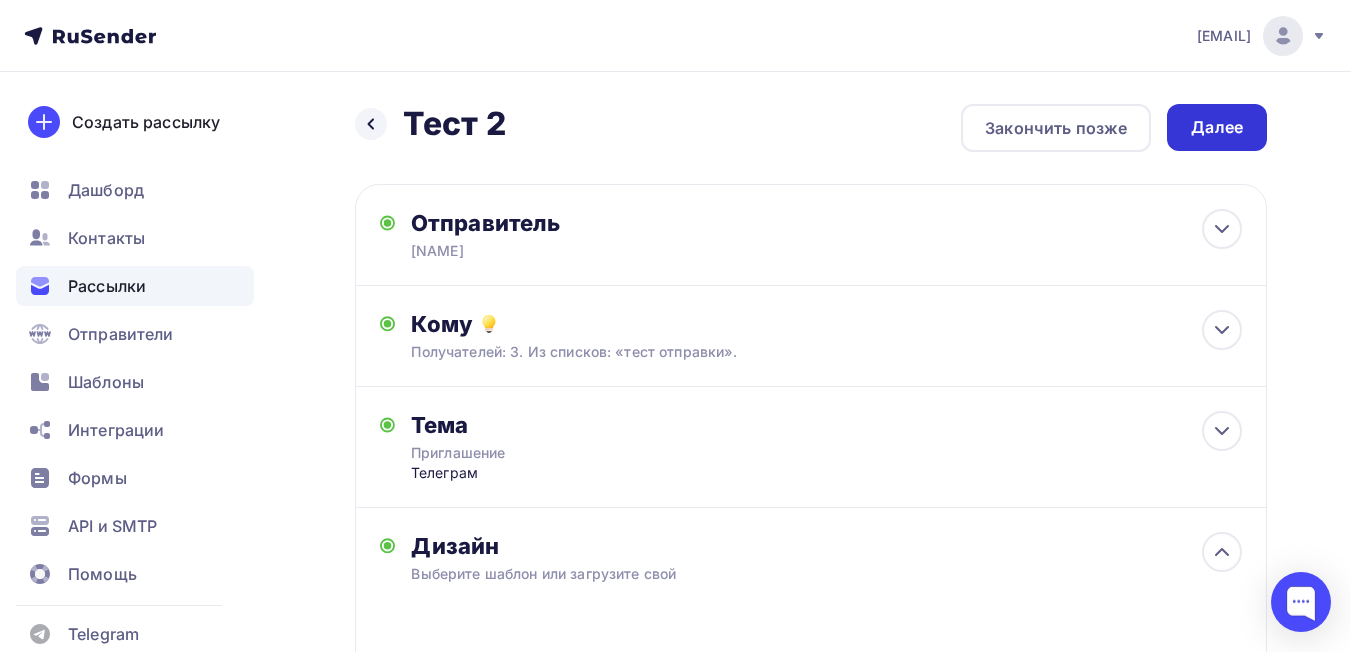 click on "Далее" at bounding box center [1217, 127] 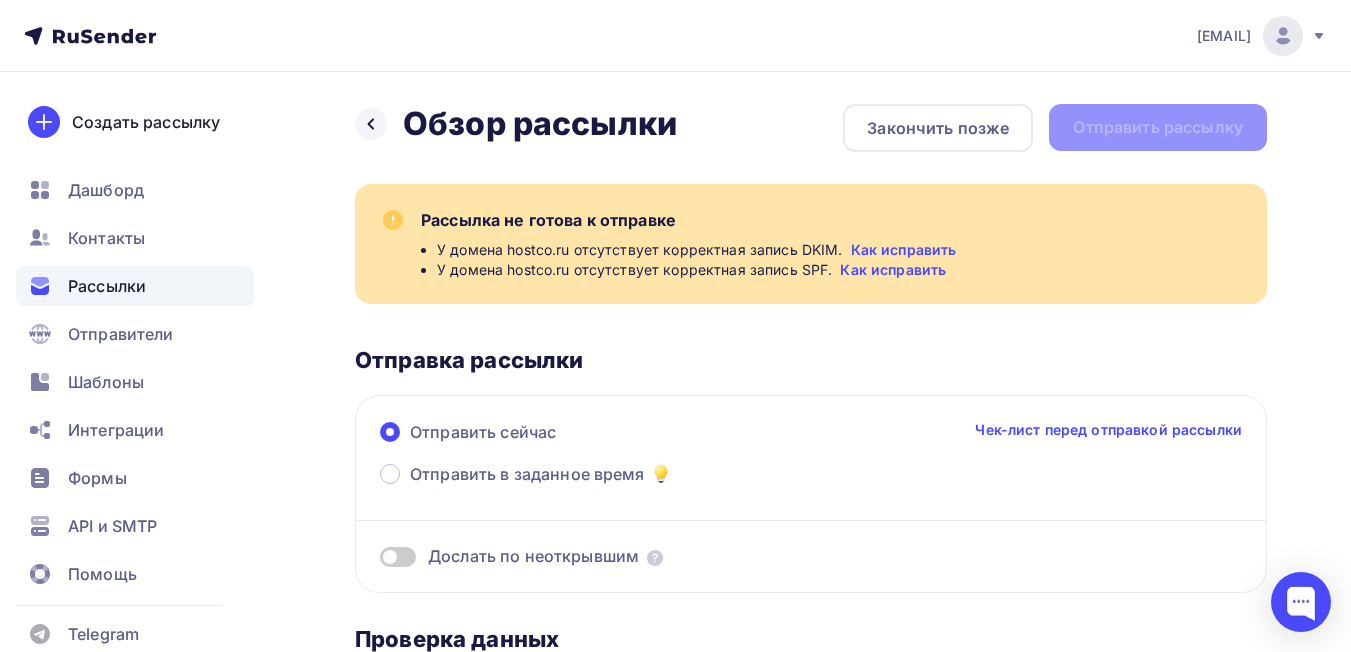scroll, scrollTop: 0, scrollLeft: 0, axis: both 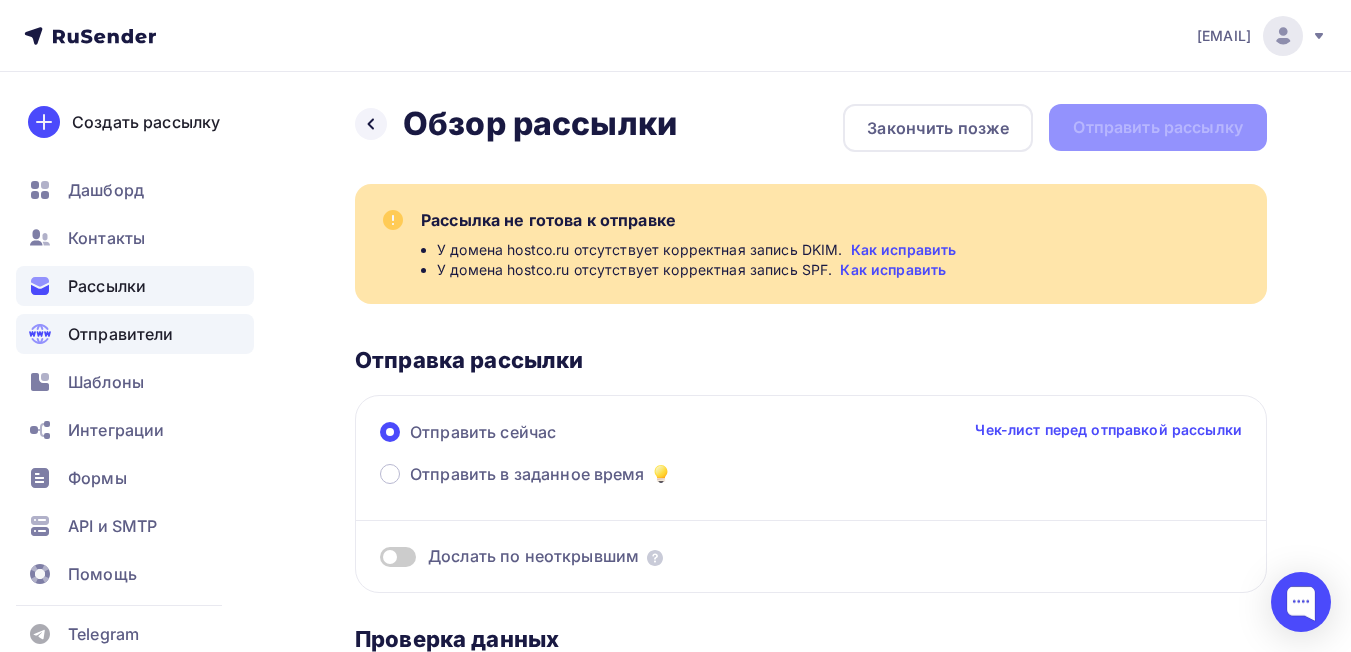 click on "Отправители" at bounding box center [121, 334] 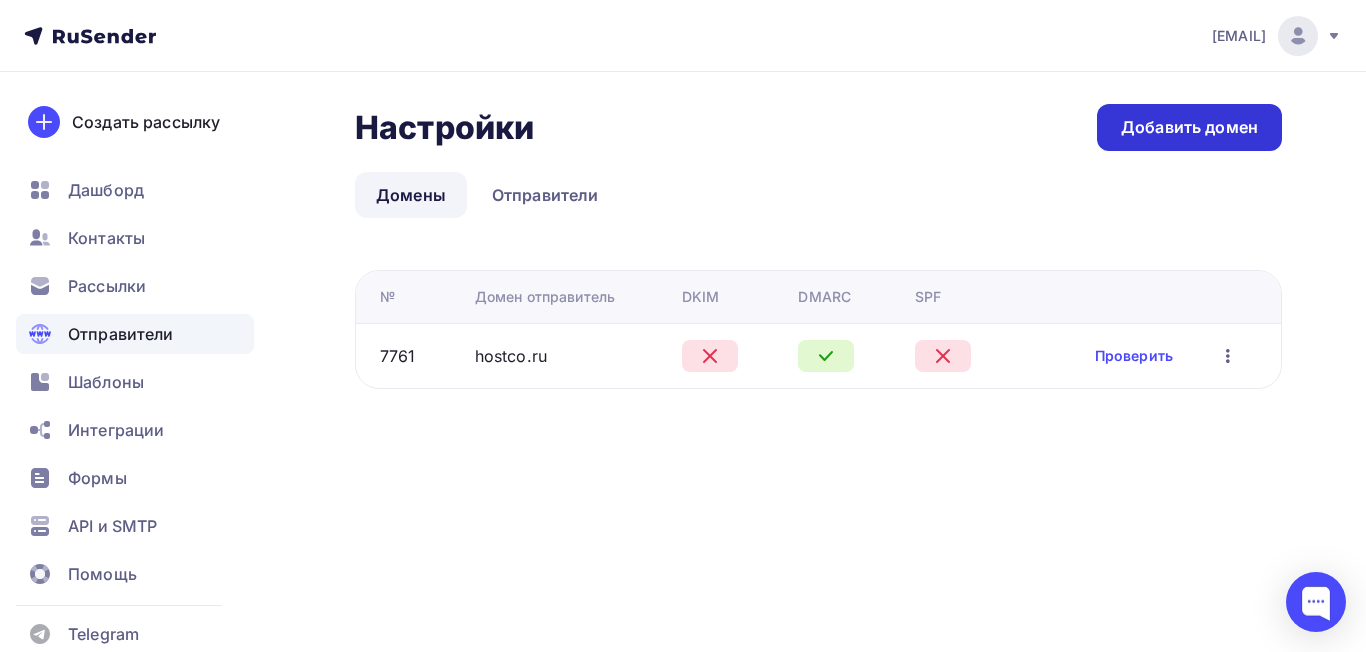 click on "Добавить домен" at bounding box center (1189, 127) 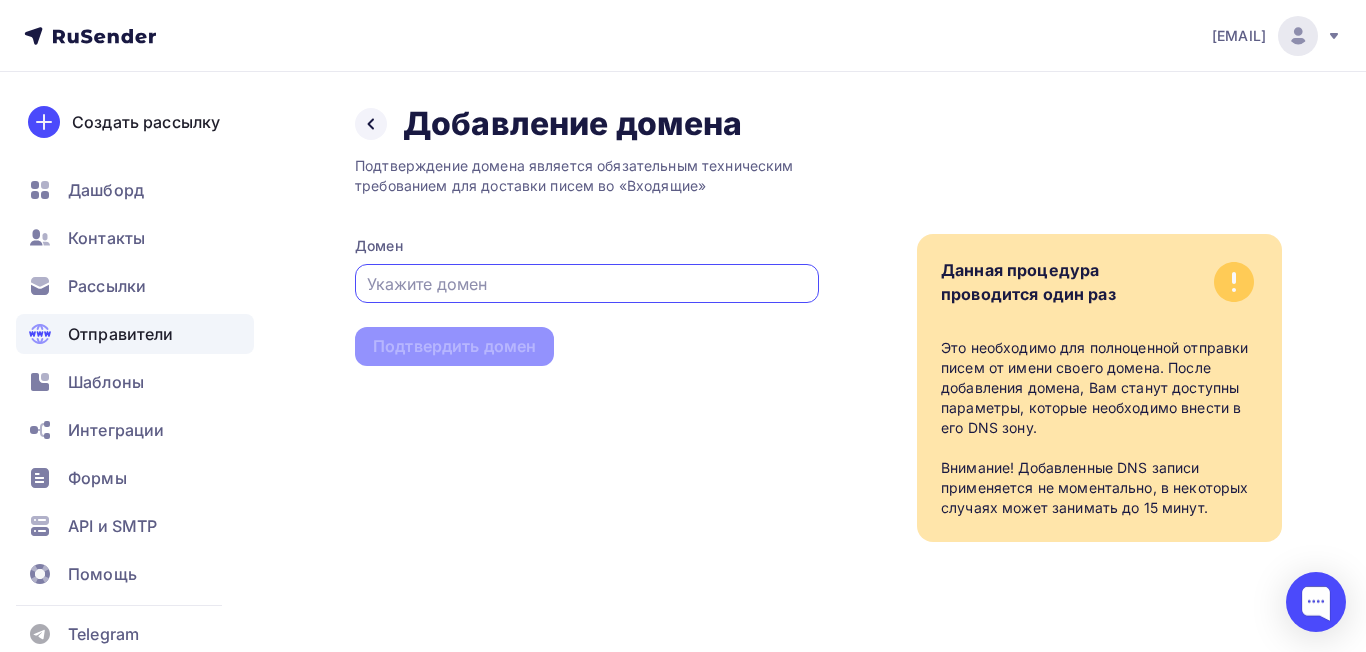type on "Р" 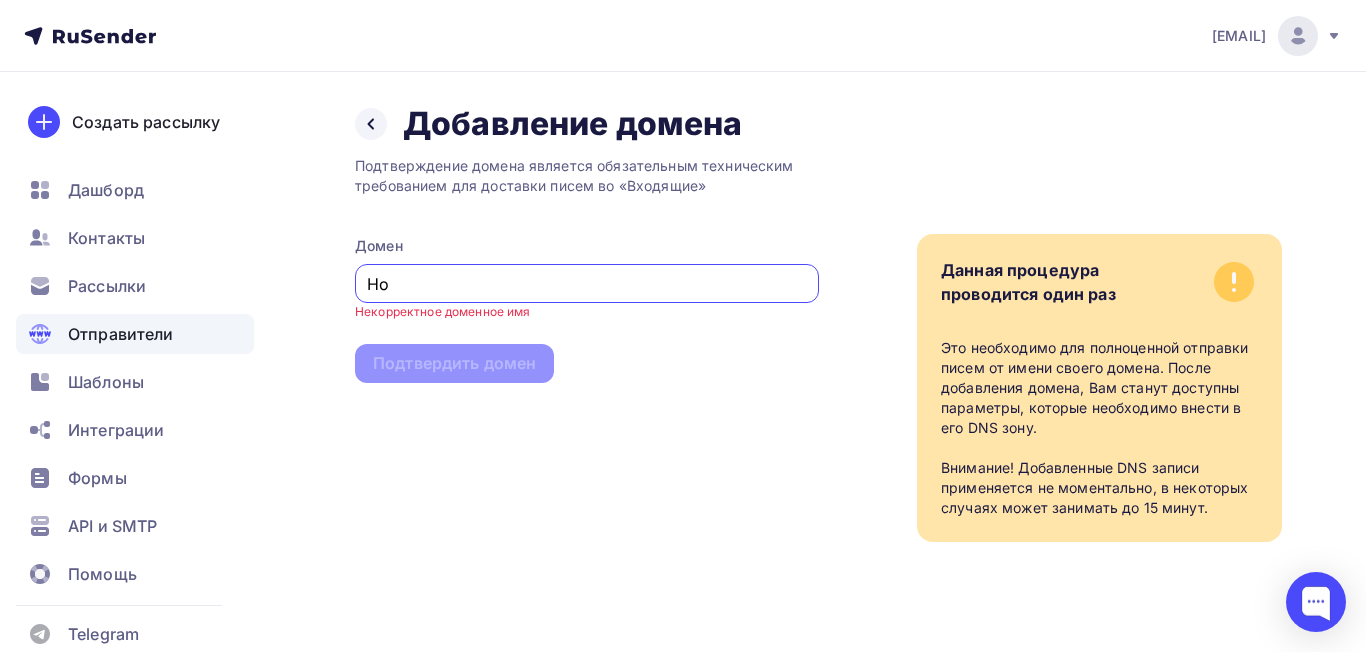 type on "H" 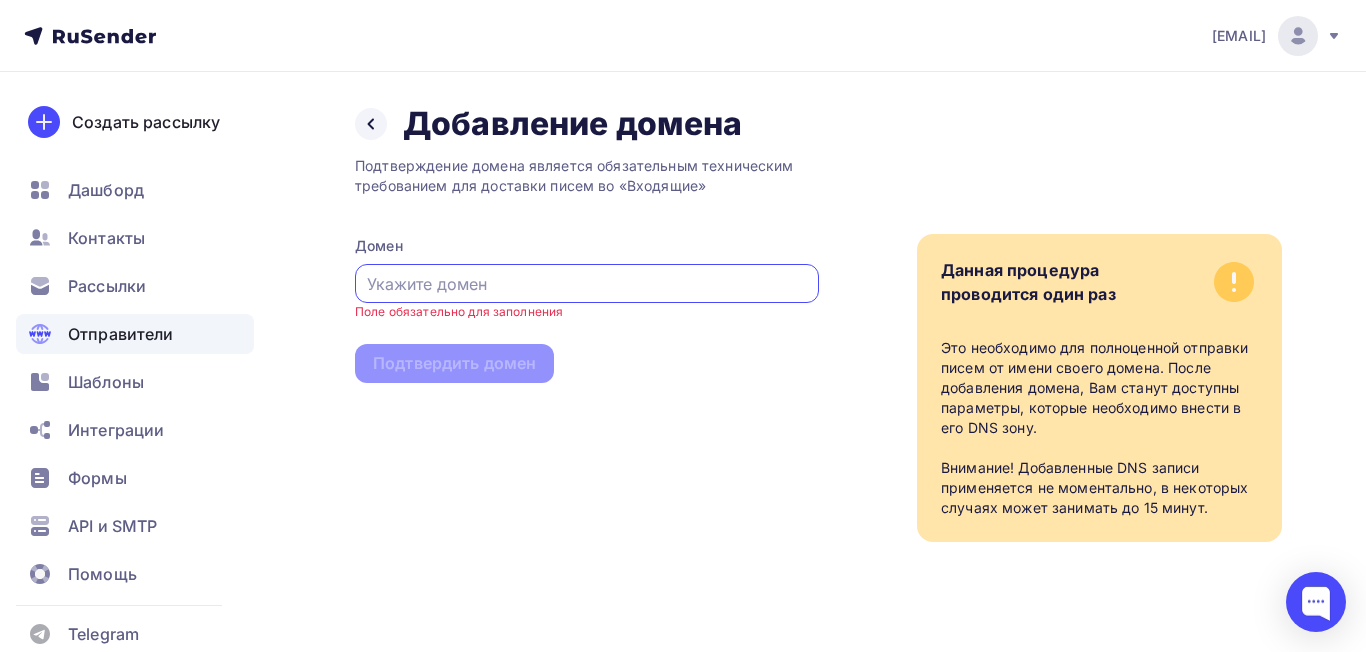 paste on "https://Hostco.ru" 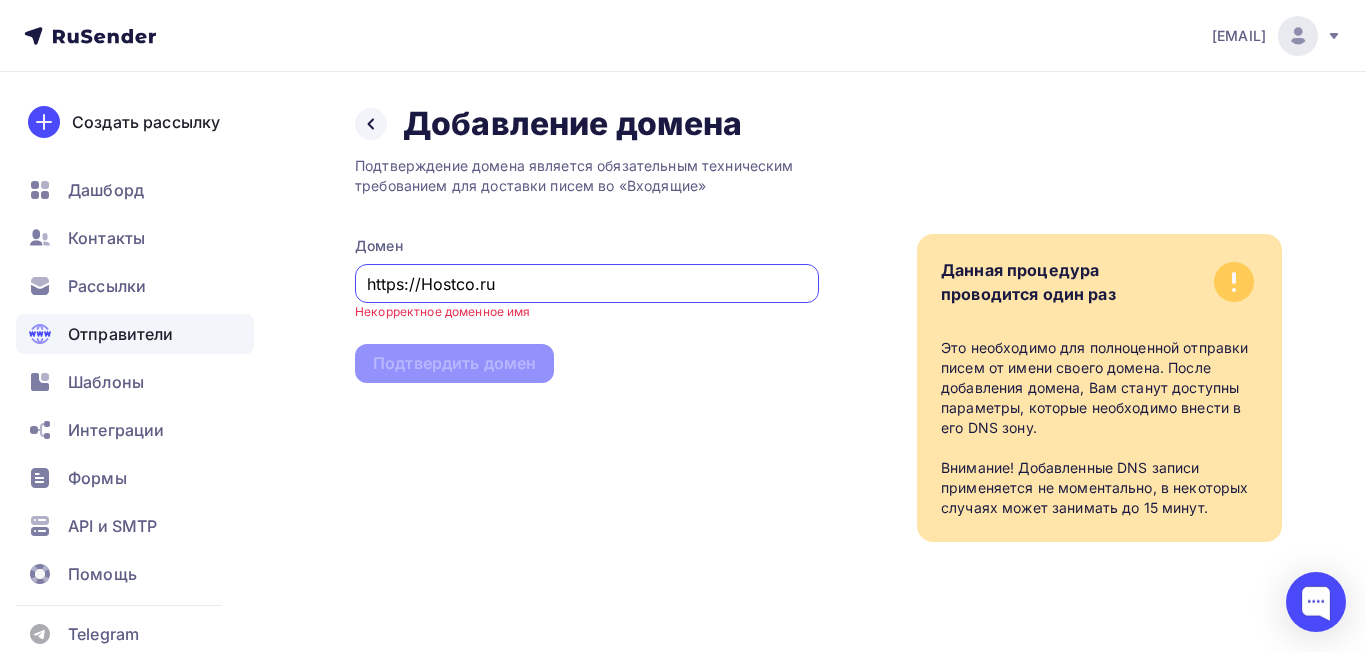 click on "https://Hostco.ru" at bounding box center (587, 284) 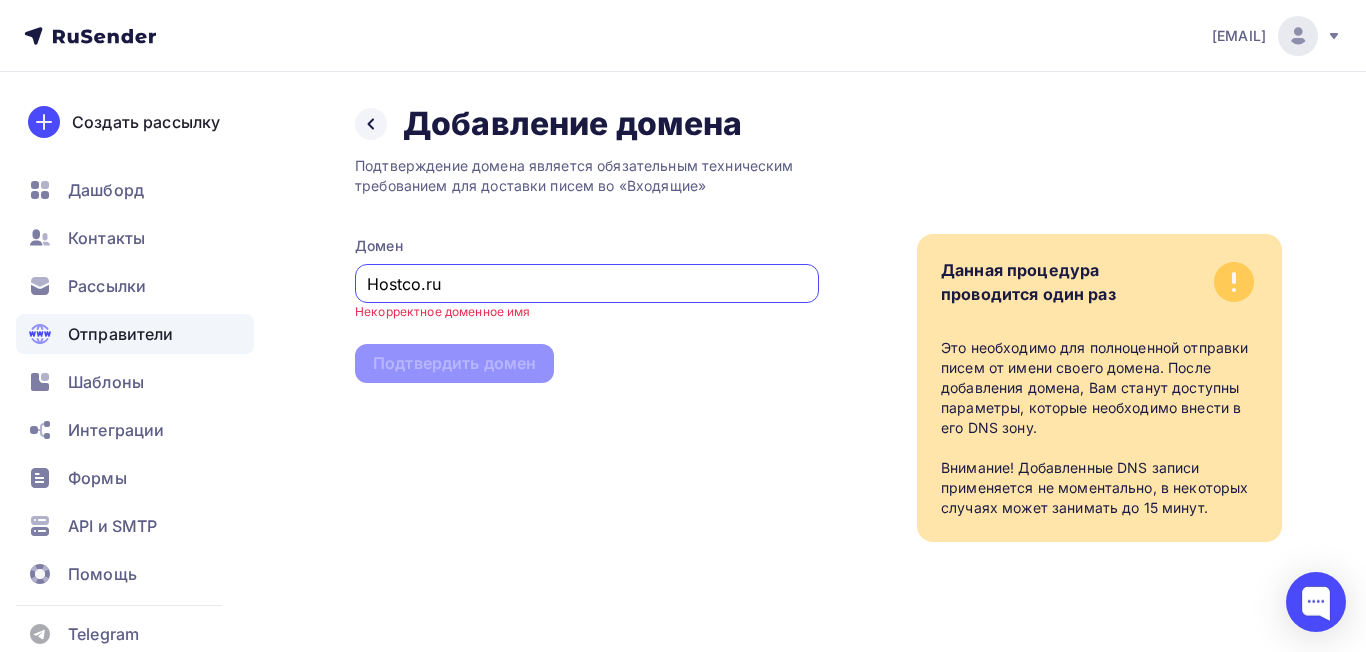 click on "Hostco.ru" at bounding box center [587, 284] 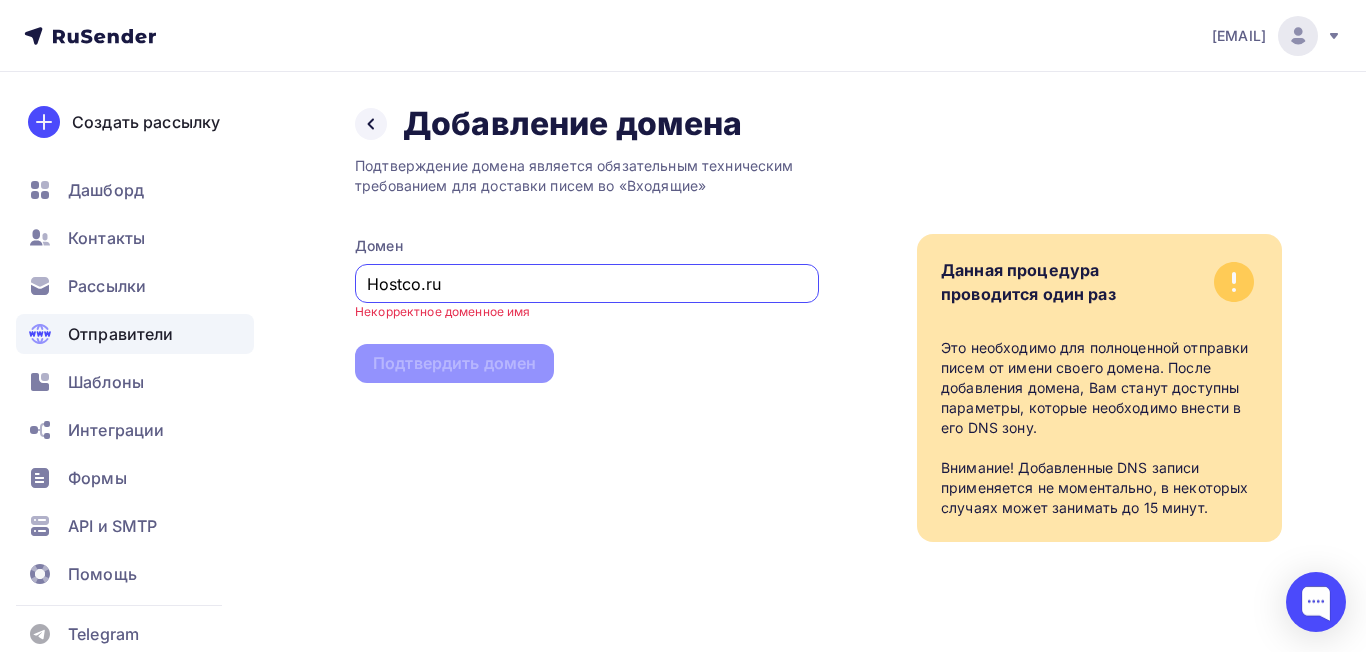 click on "Подтверждение домена является обязательным техническим требованием
для доставки писем во «Входящие»
Домен
Hostco.ru         Некорректное доменное имя     Подтвердить домен" at bounding box center [587, 343] 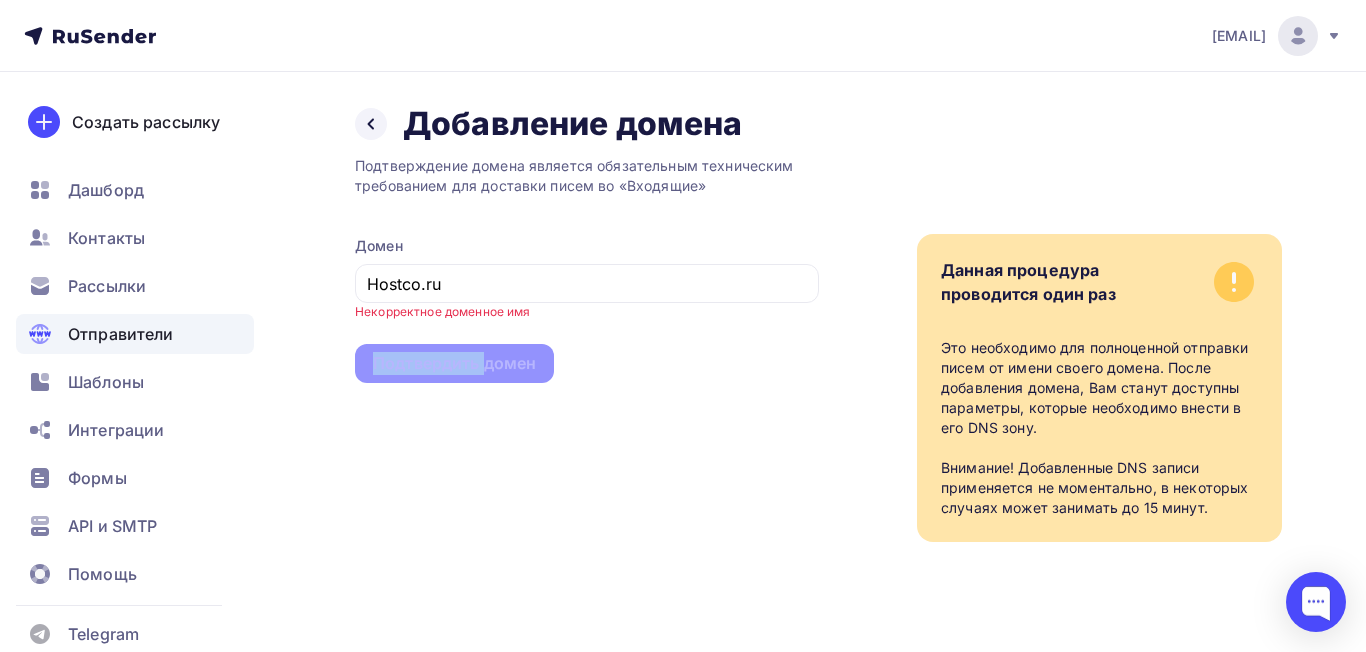 click on "Подтверждение домена является обязательным техническим требованием
для доставки писем во «Входящие»
Домен
Hostco.ru         Некорректное доменное имя     Подтвердить домен" at bounding box center (587, 343) 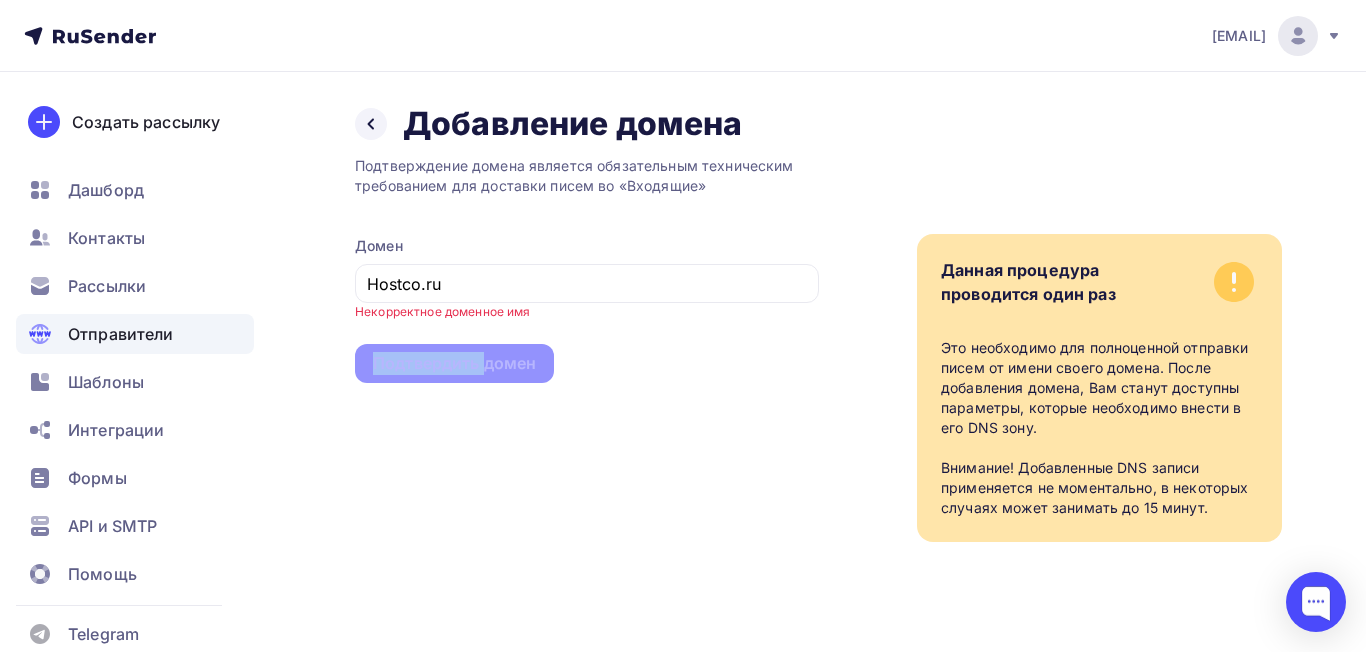 click on "Подтверждение домена является обязательным техническим требованием
для доставки писем во «Входящие»
Домен
Hostco.ru         Некорректное доменное имя     Подтвердить домен" at bounding box center [587, 343] 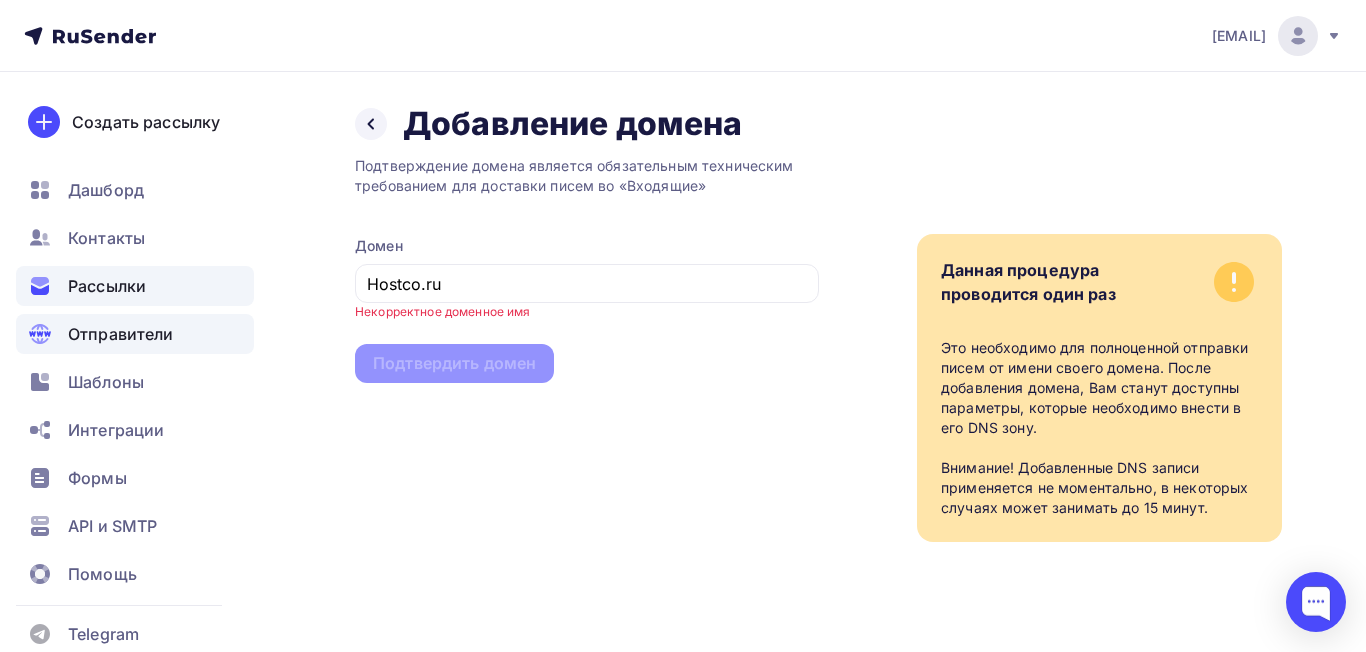 click on "Рассылки" at bounding box center (107, 286) 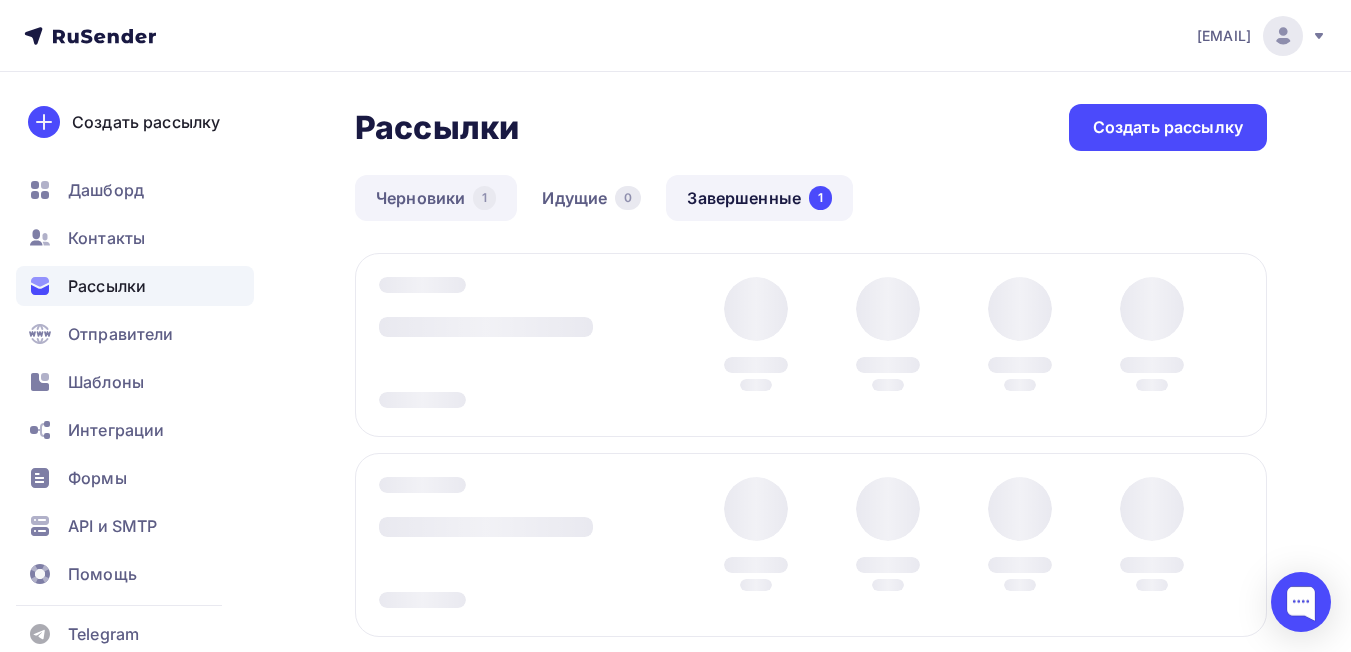 click on "Черновики
1" at bounding box center (436, 198) 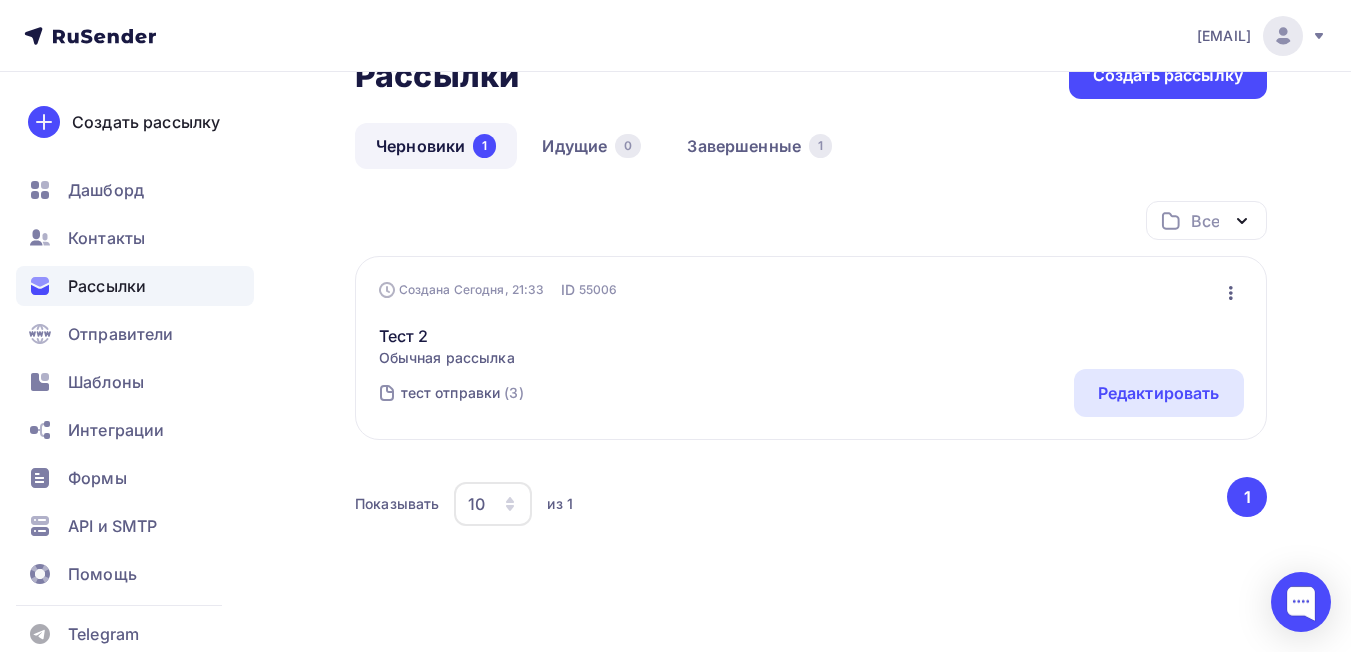 scroll, scrollTop: 81, scrollLeft: 0, axis: vertical 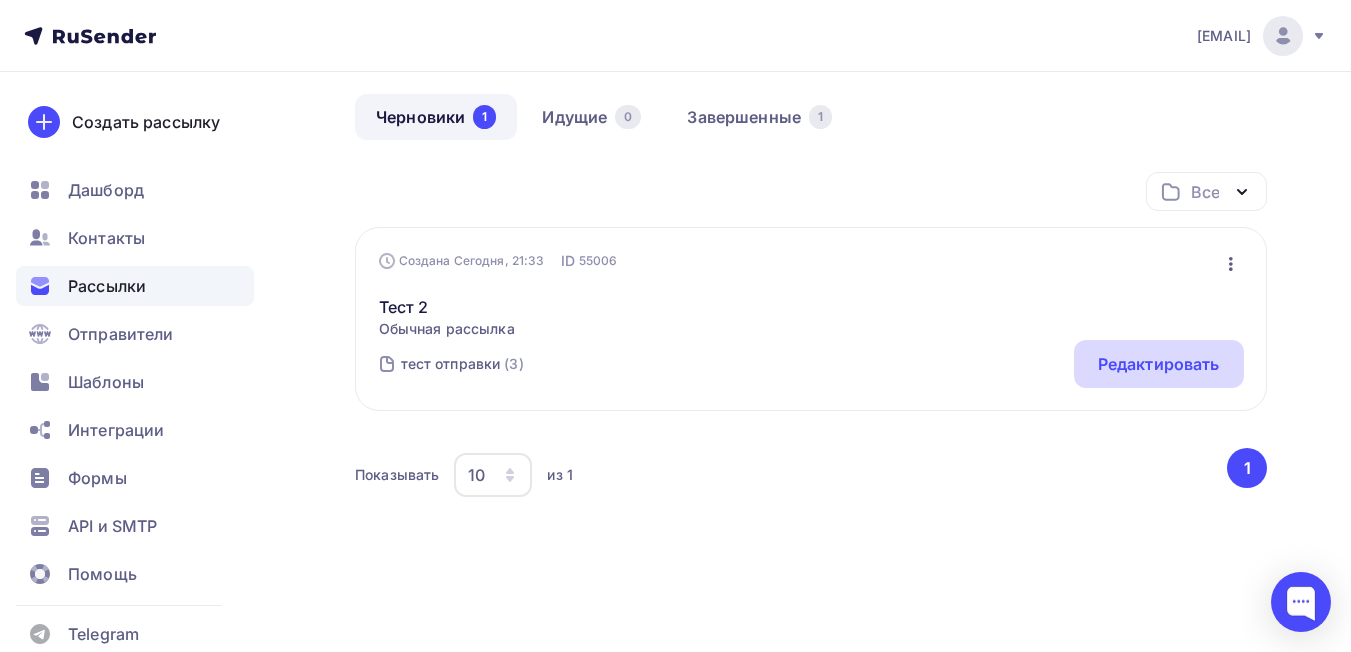 click on "Редактировать" at bounding box center [1159, 364] 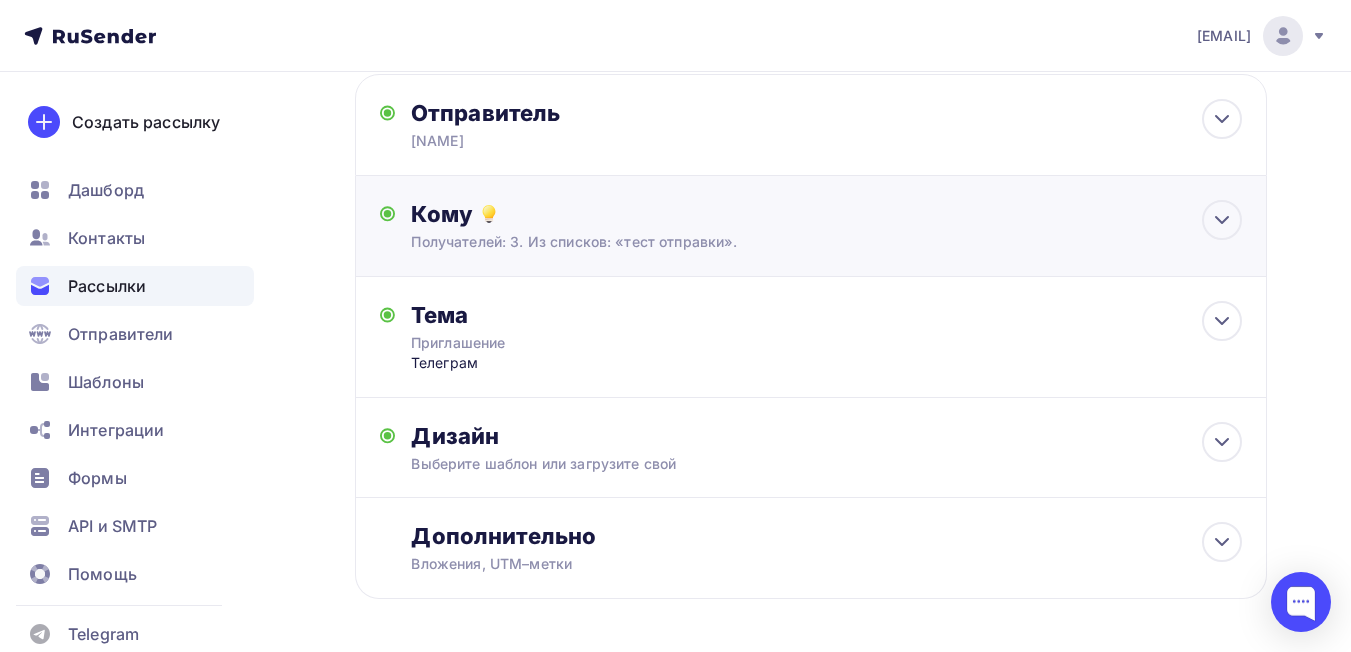 scroll, scrollTop: 0, scrollLeft: 0, axis: both 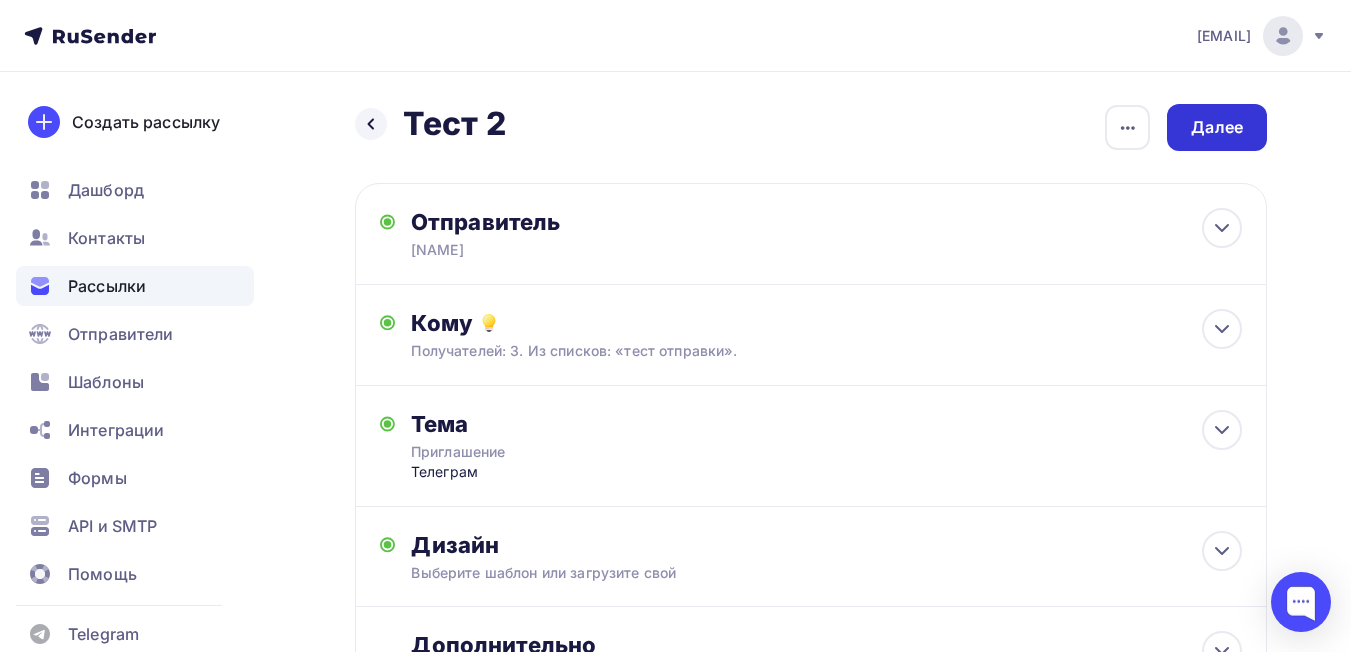 click on "Далее" at bounding box center (1217, 127) 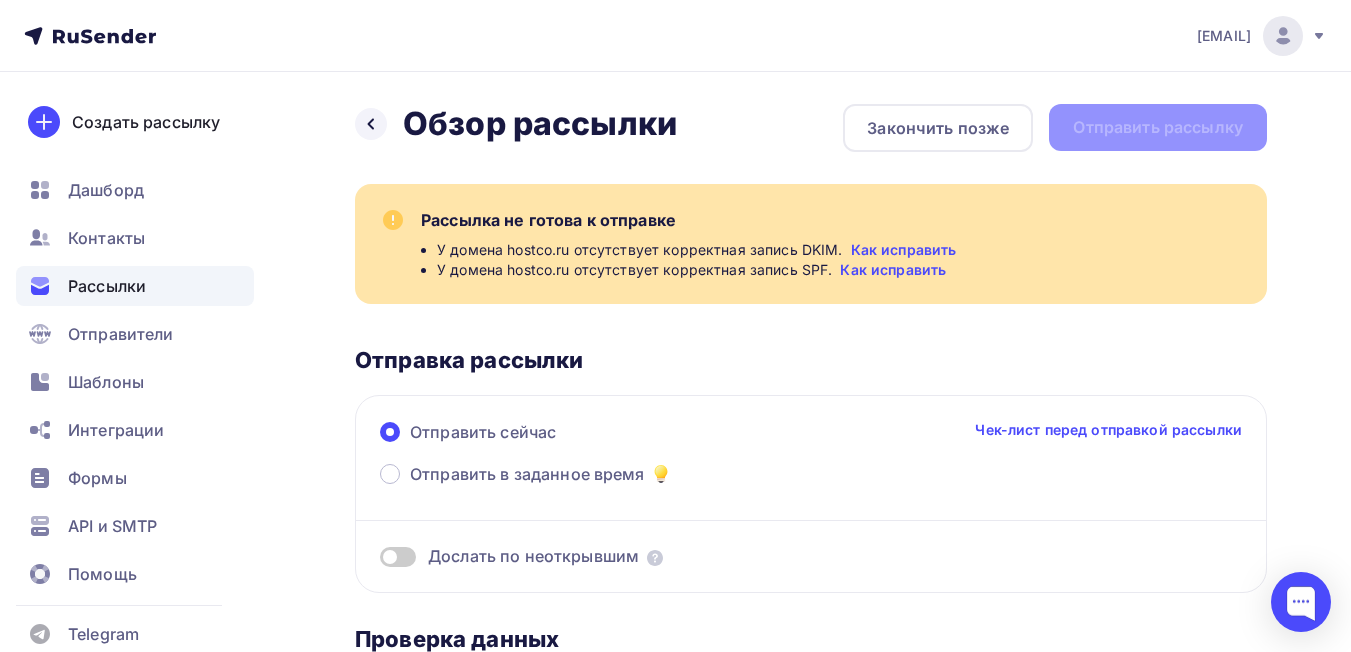 scroll, scrollTop: 0, scrollLeft: 0, axis: both 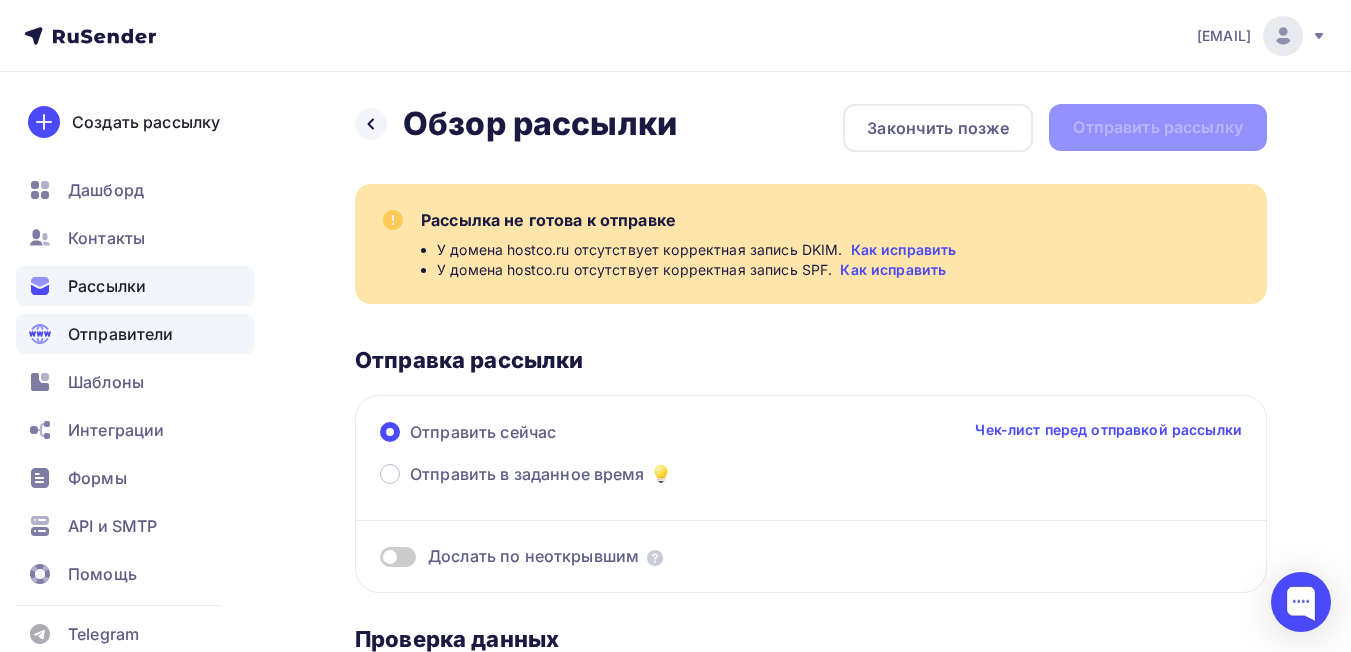 click on "Отправители" at bounding box center [121, 334] 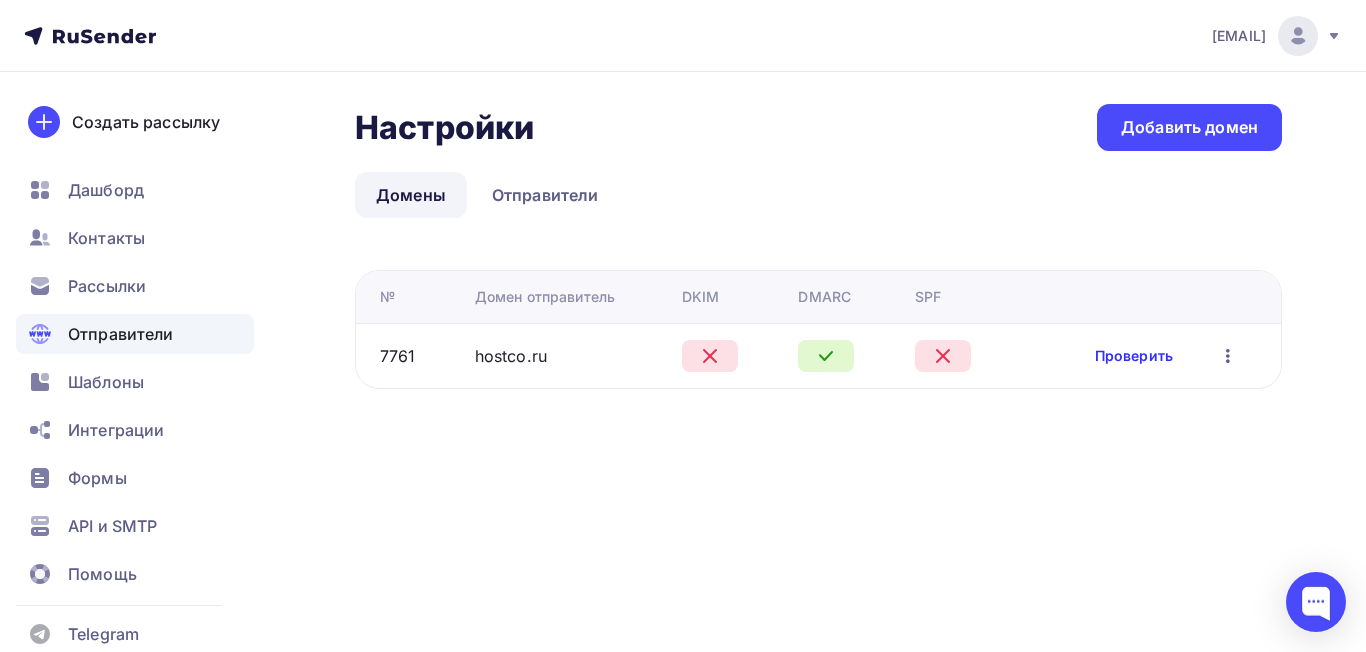 click on "Проверить" at bounding box center [1134, 356] 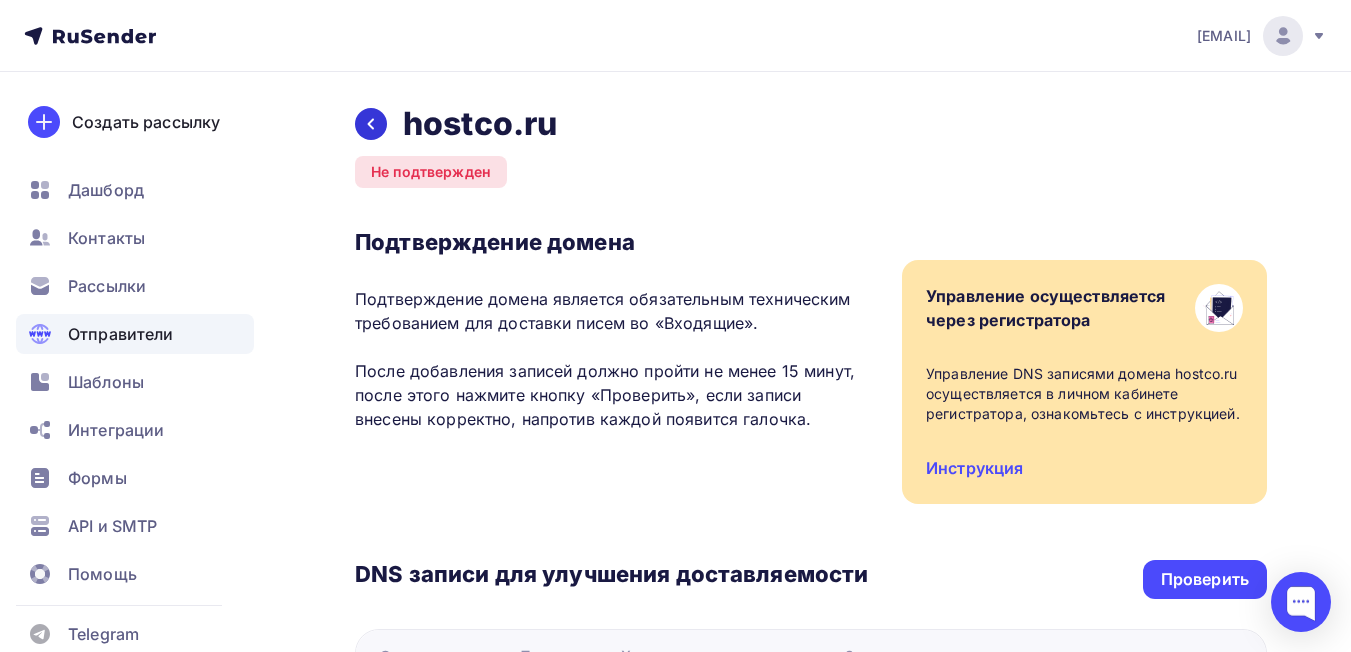 click 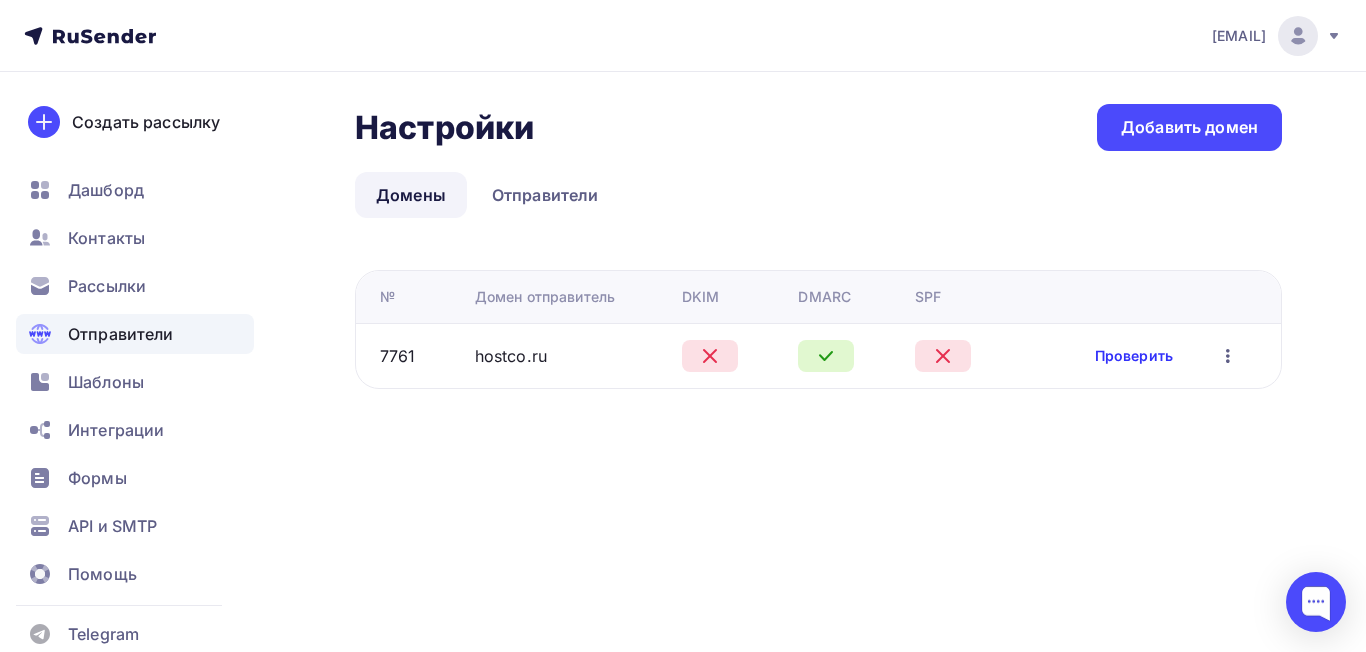 click on "Проверить" at bounding box center (1134, 356) 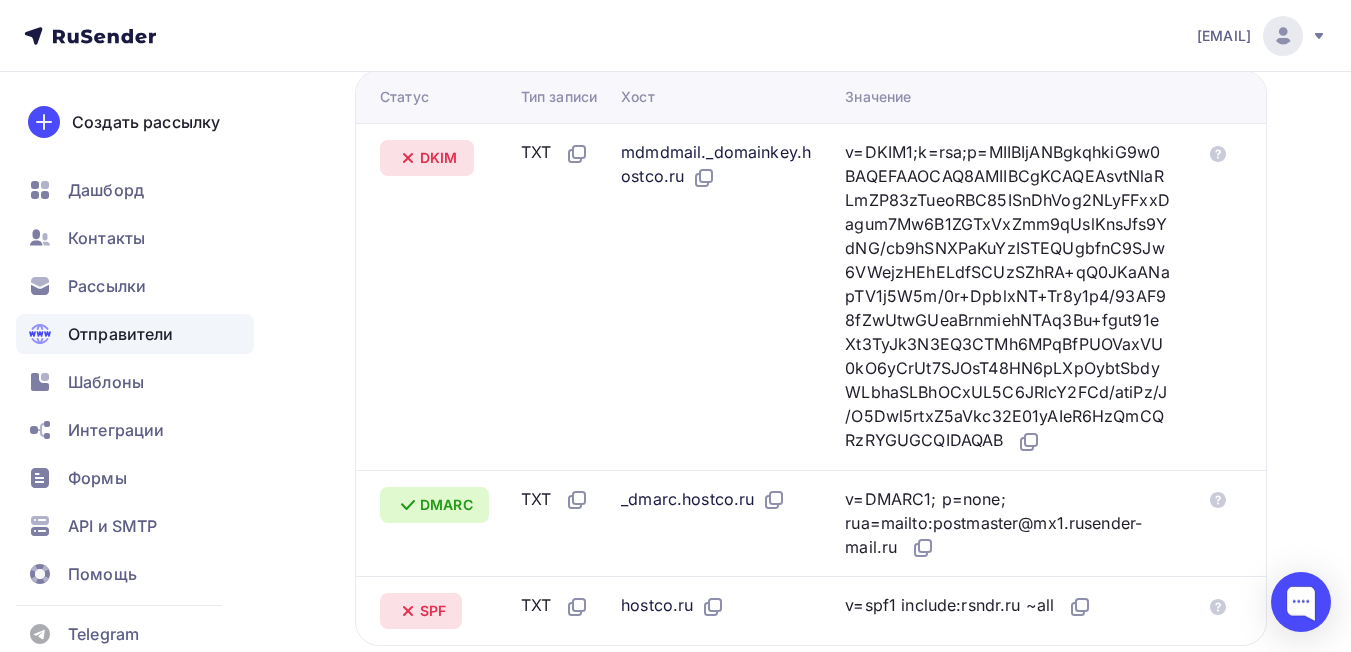scroll, scrollTop: 500, scrollLeft: 0, axis: vertical 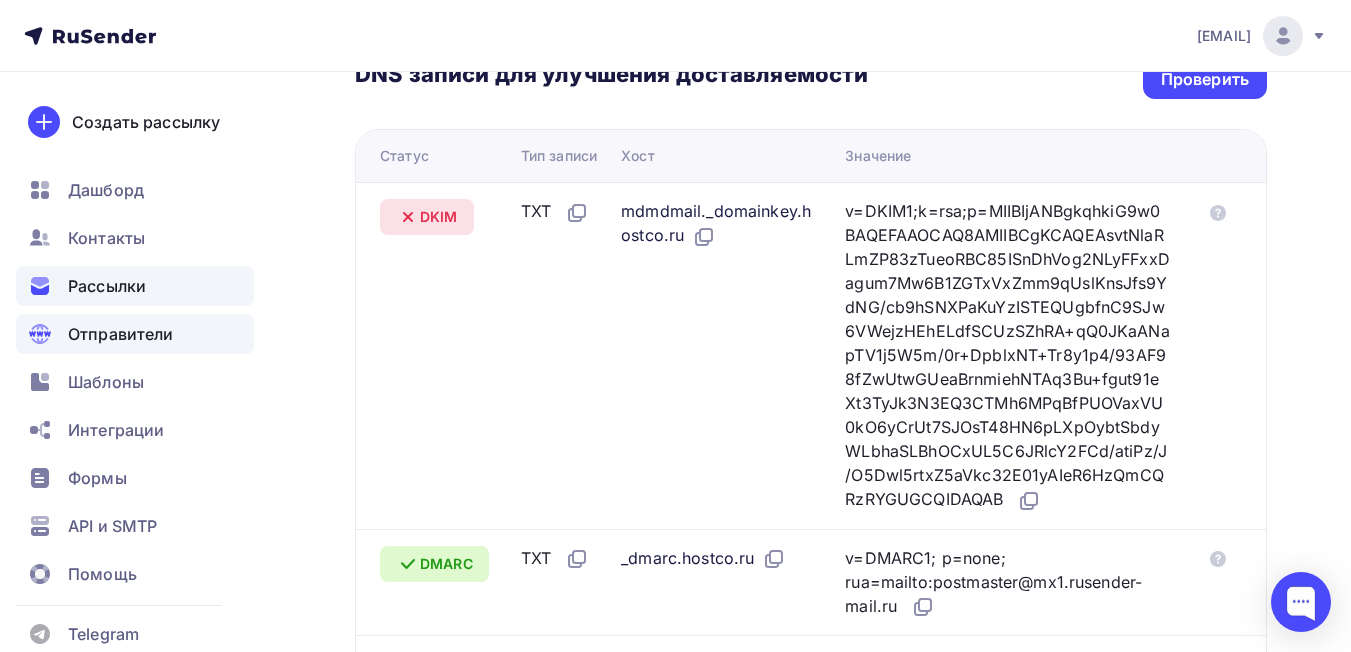 click on "Рассылки" at bounding box center (107, 286) 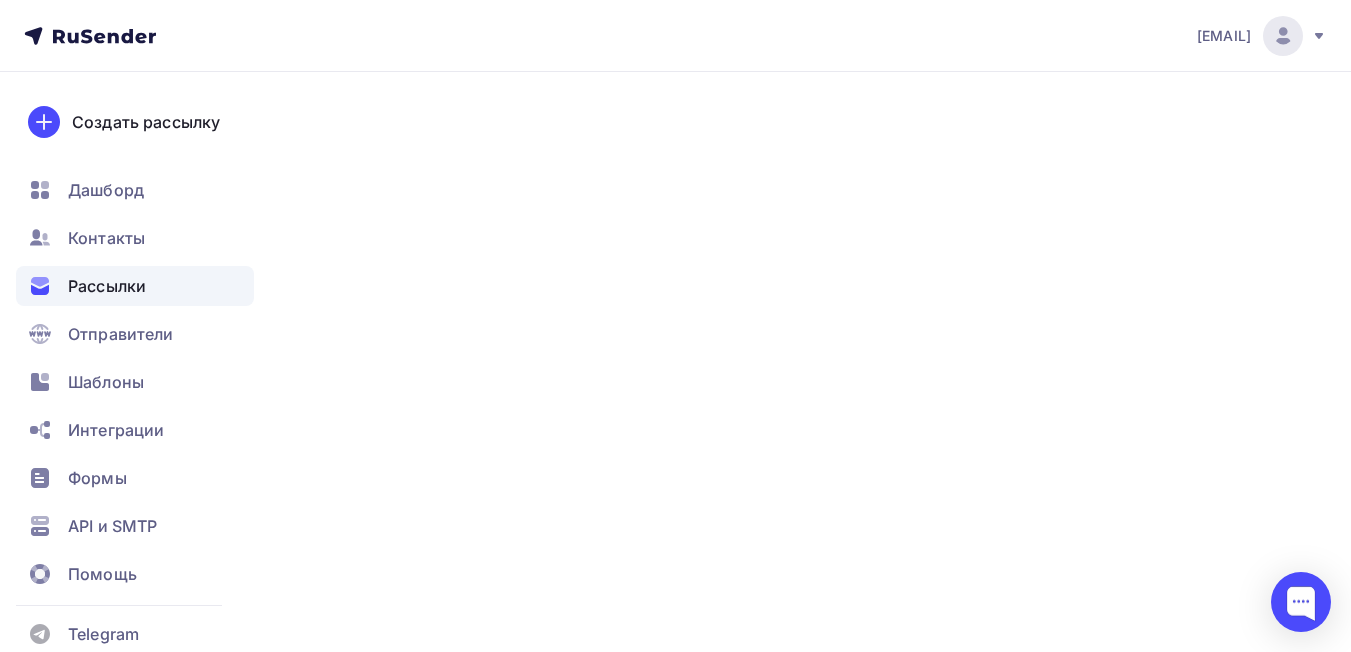 scroll, scrollTop: 0, scrollLeft: 0, axis: both 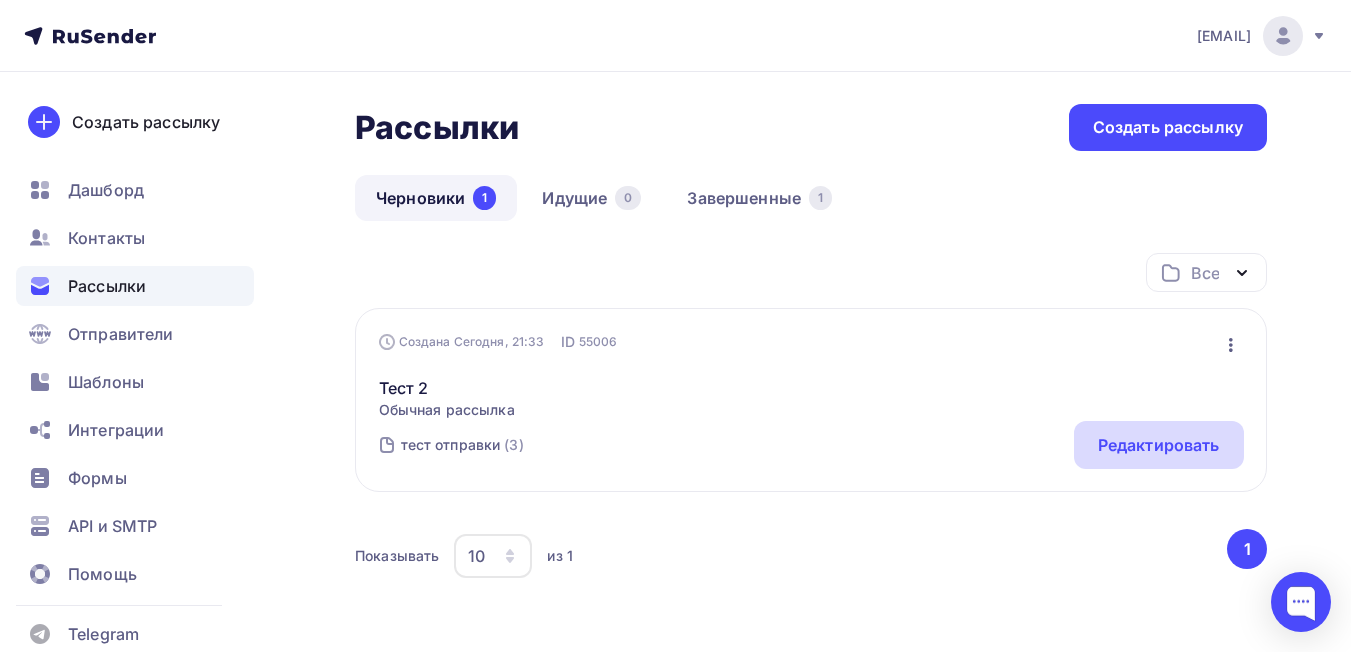 click on "Редактировать" at bounding box center [1159, 445] 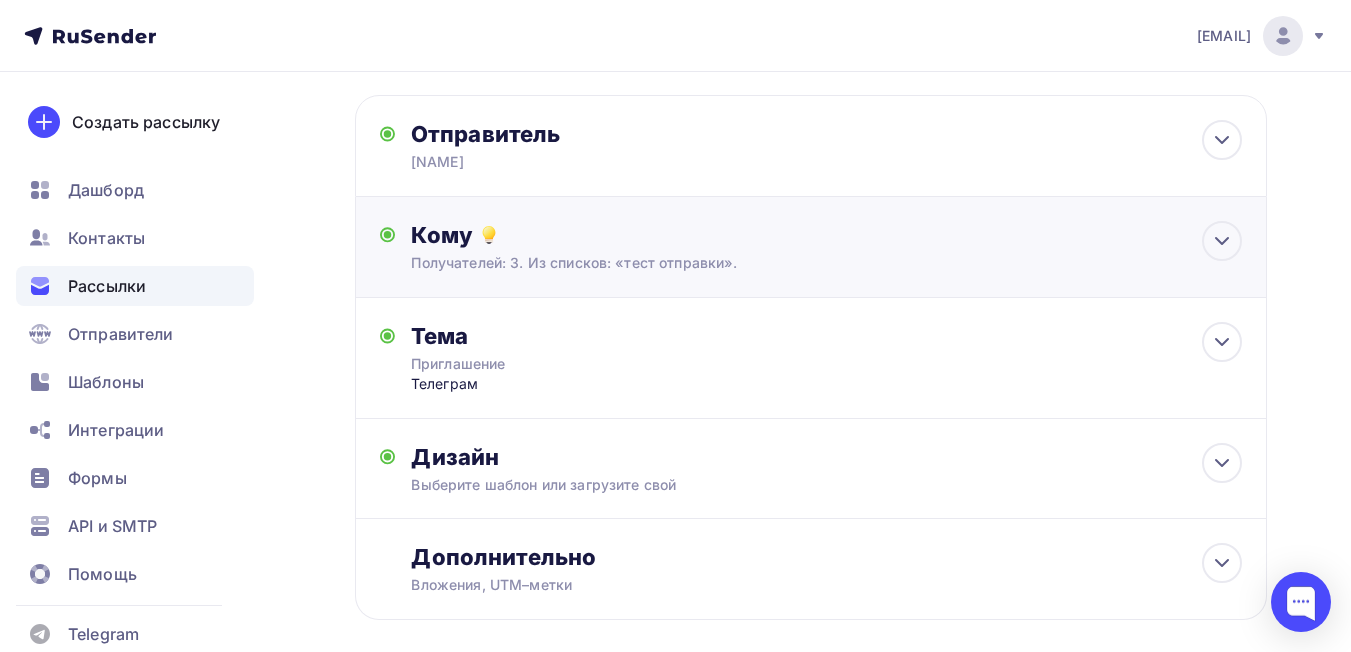 scroll, scrollTop: 0, scrollLeft: 0, axis: both 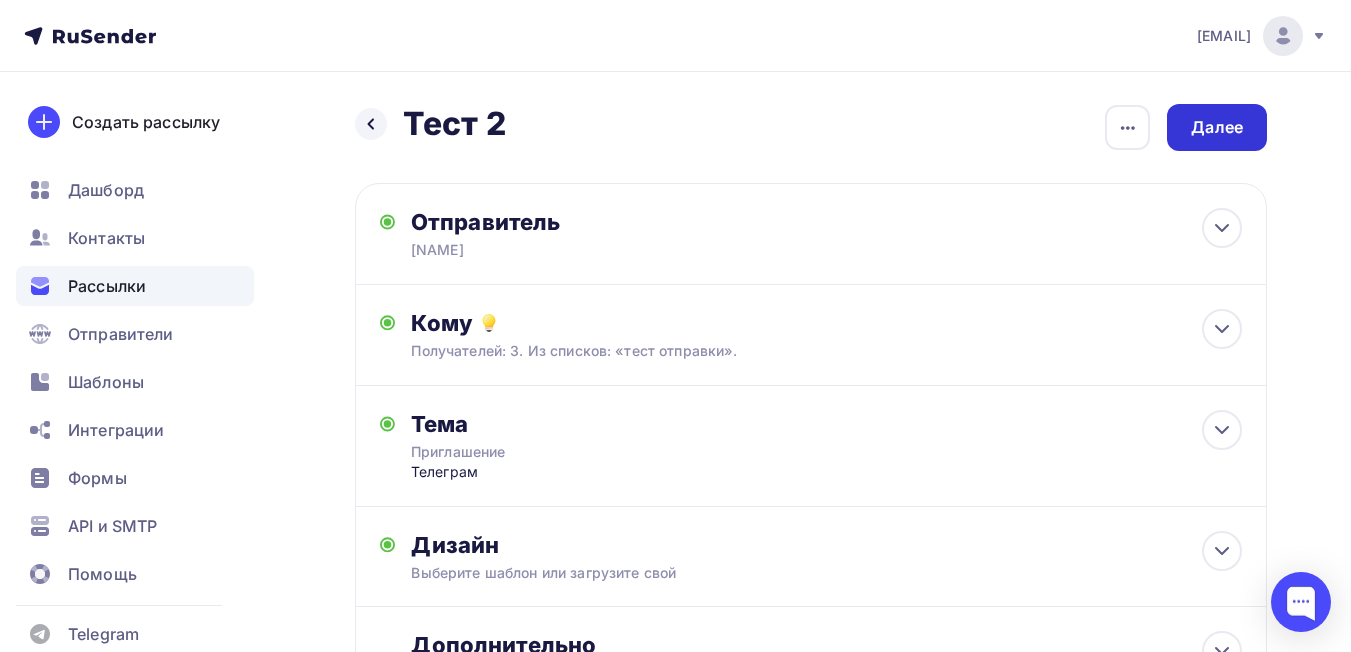 click on "Далее" at bounding box center [1217, 127] 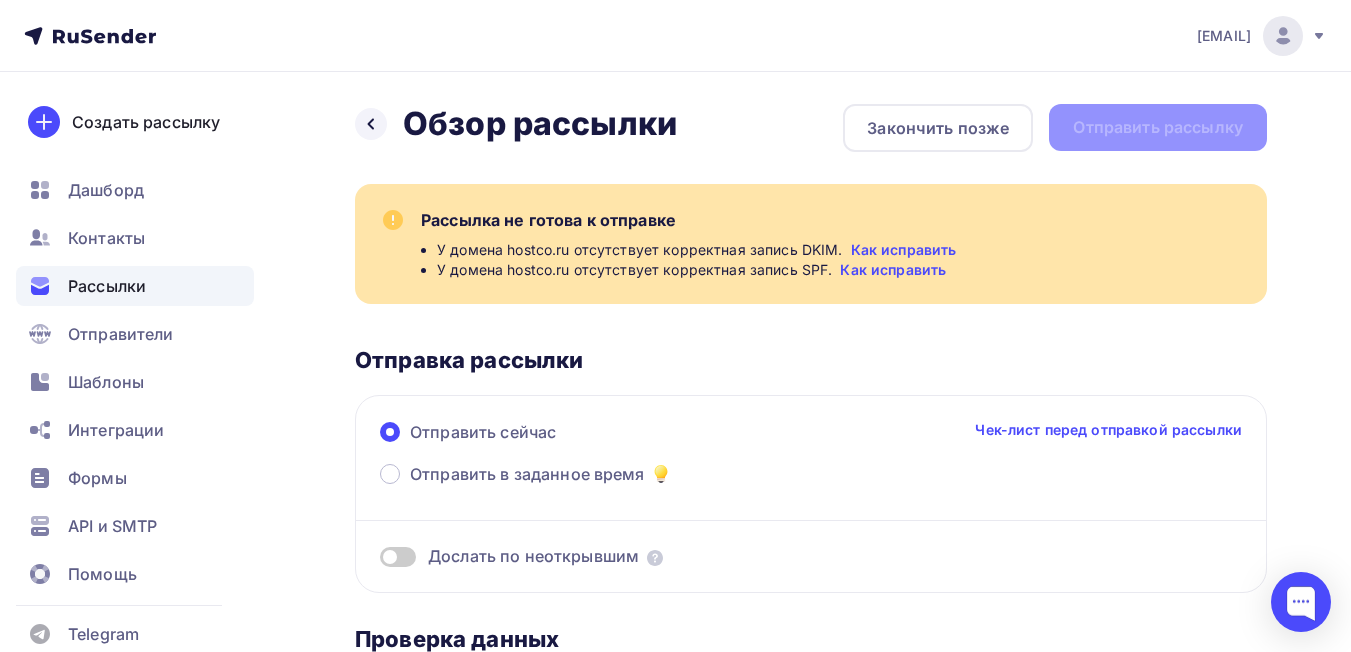 scroll, scrollTop: 0, scrollLeft: 0, axis: both 